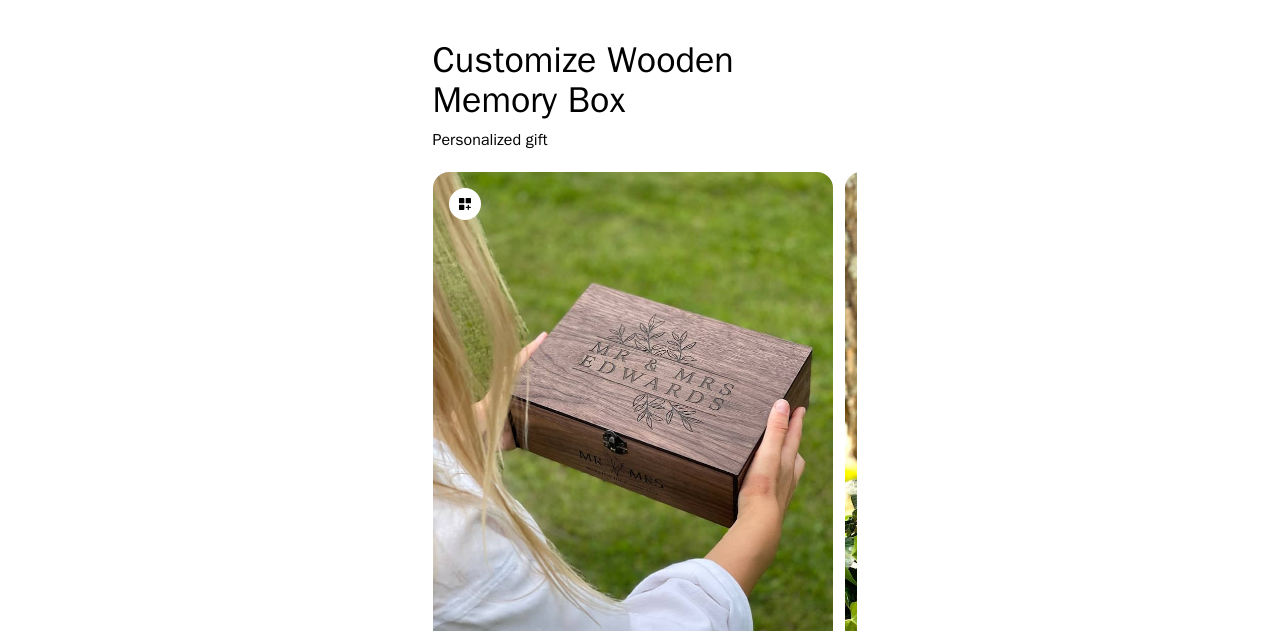 scroll, scrollTop: 0, scrollLeft: 0, axis: both 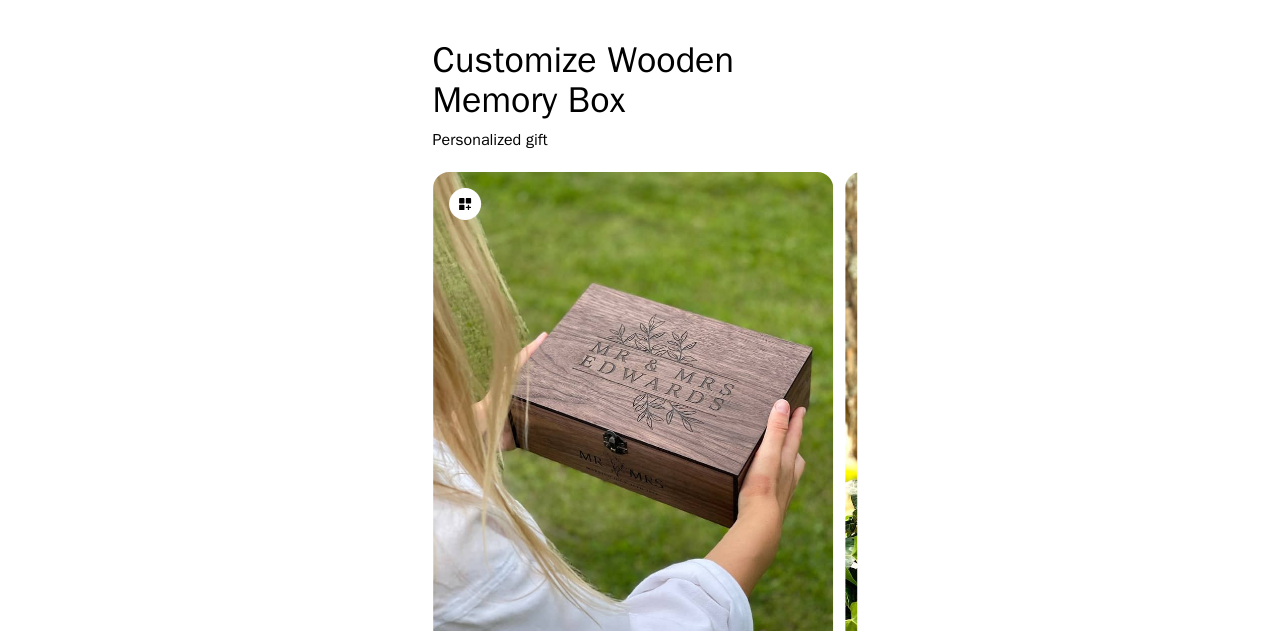 click on "Customize Wooden Memory Box Personalized gift How it works 1 Customize 2 Copy personalization Box size (S, M, L, XL)
1. Box color (Col-1-4)
2. Inside design (In-1-9)
3. Frontside design (Fr-1-3)
4. Outside design (Out-1-9)
5. Text information (names, dates) 3 Paste  in personalization text box on  Etsy listing page  Powered by  Customizer .pro" at bounding box center [632, 679] 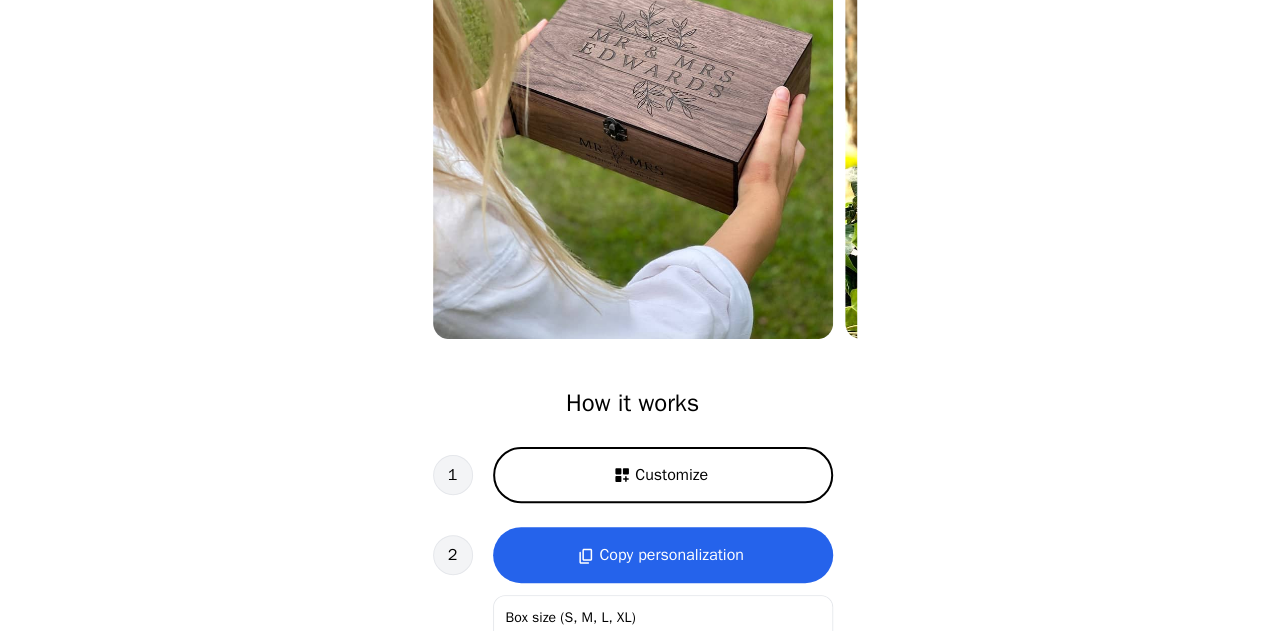 scroll, scrollTop: 462, scrollLeft: 0, axis: vertical 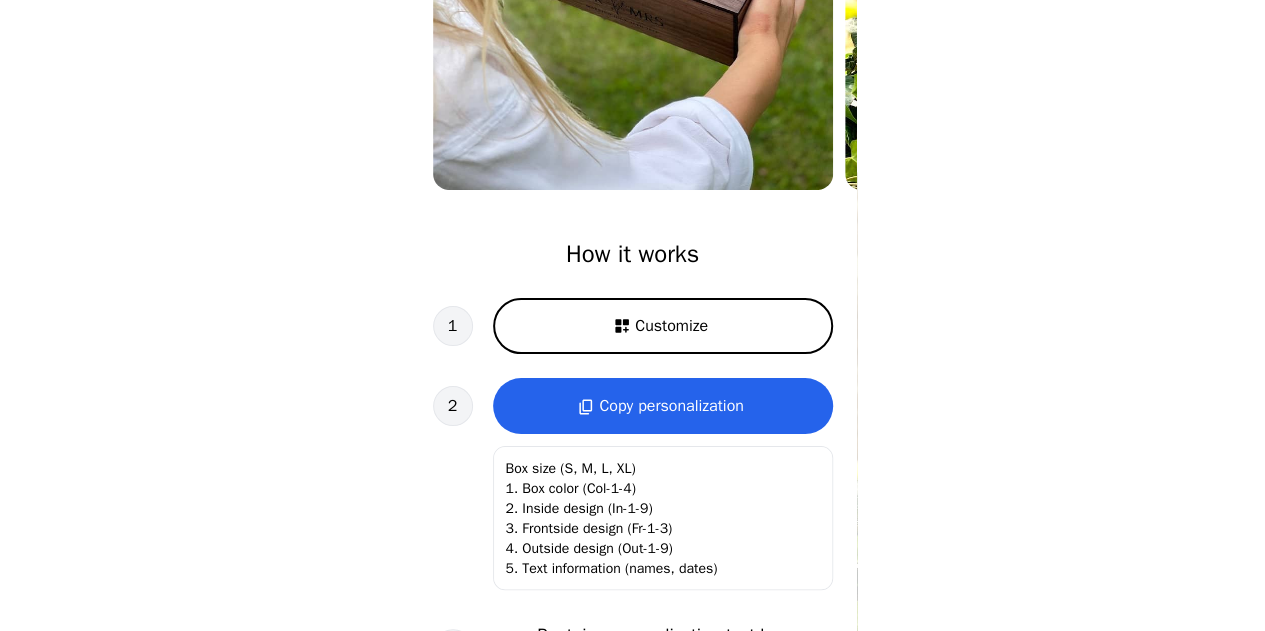 click on "Customize" at bounding box center [663, 326] 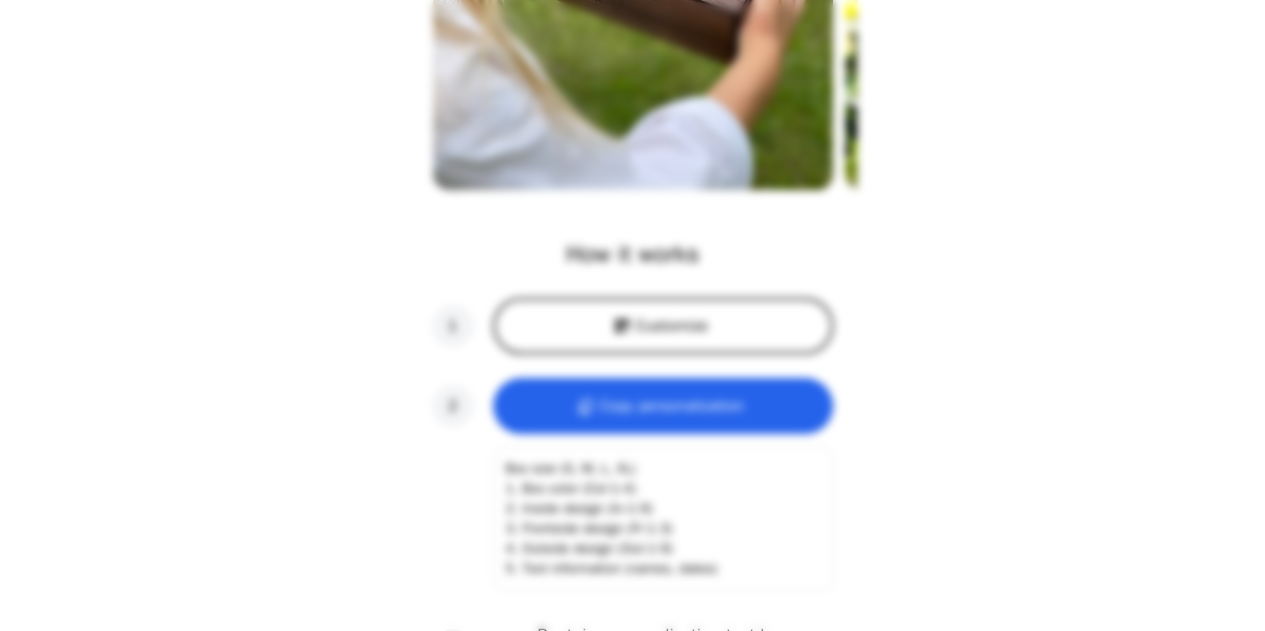 scroll, scrollTop: 0, scrollLeft: 256, axis: horizontal 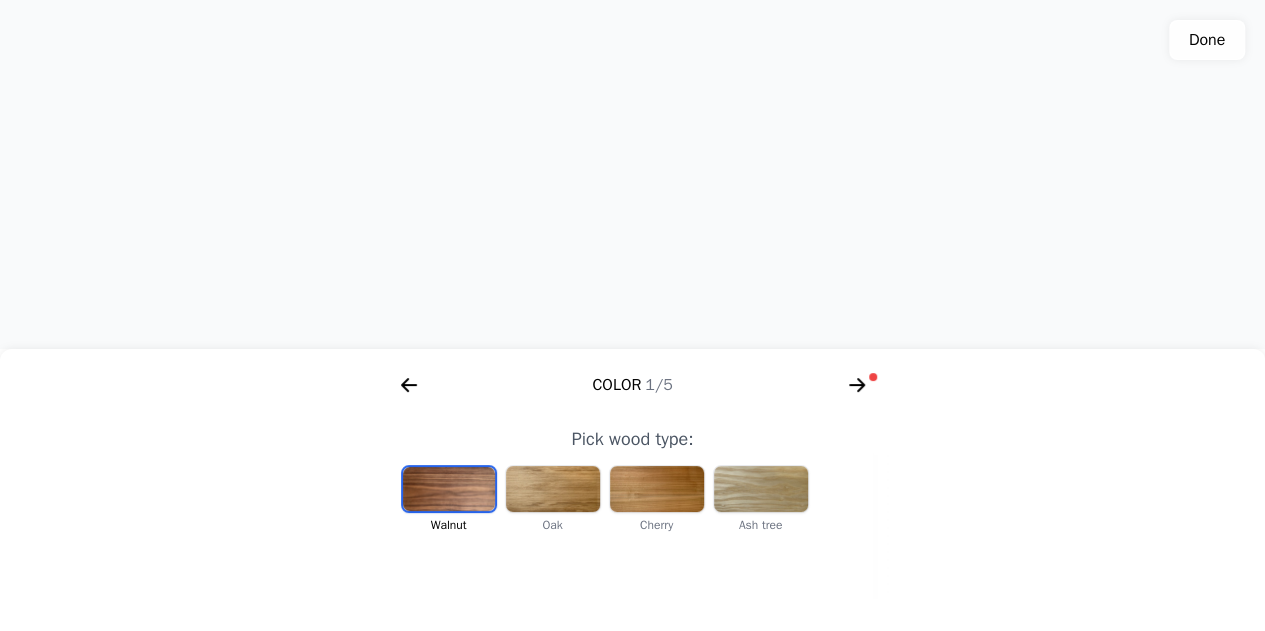 click at bounding box center [553, 489] 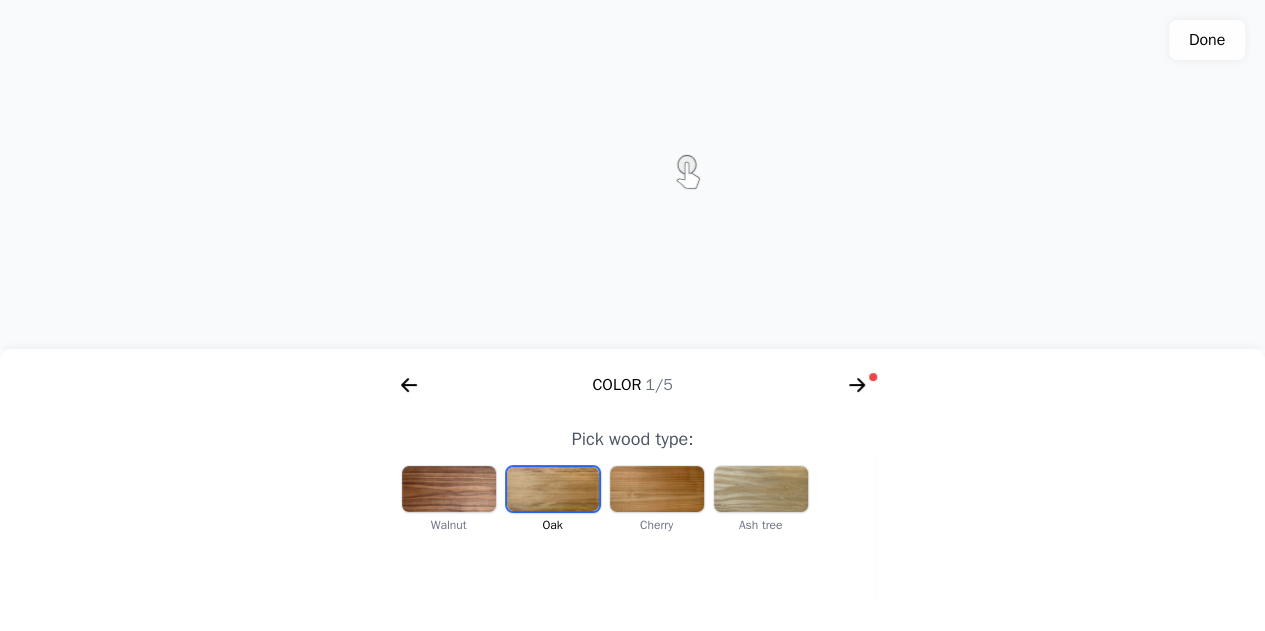 click at bounding box center (657, 489) 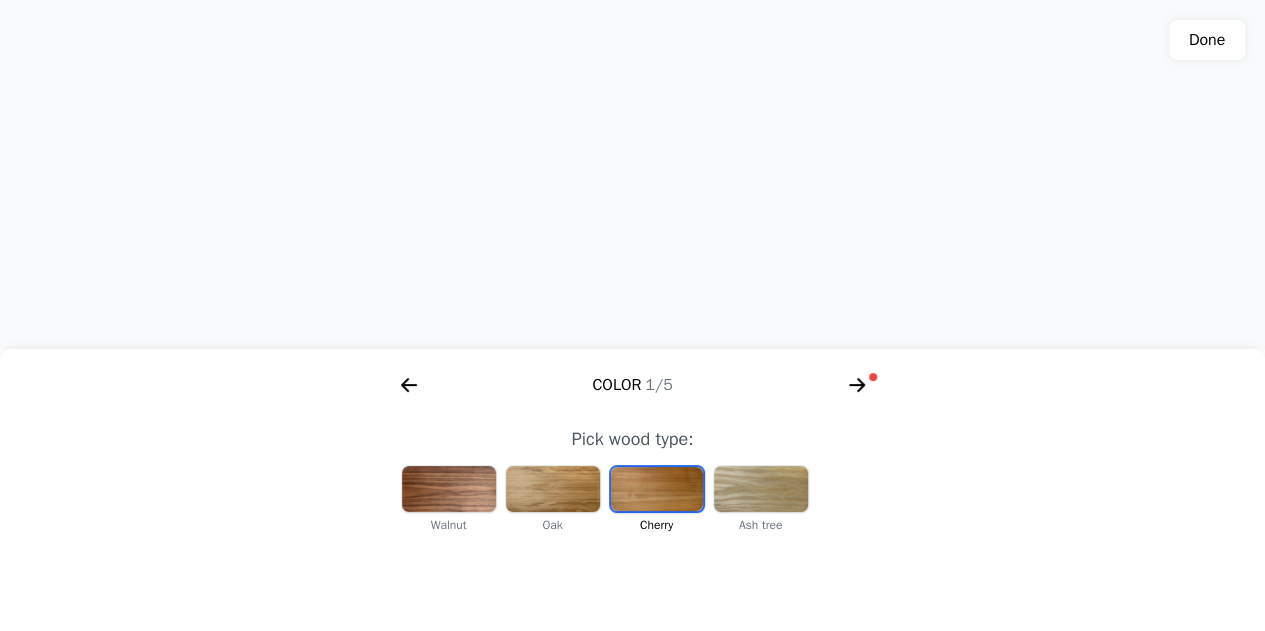 click at bounding box center (761, 489) 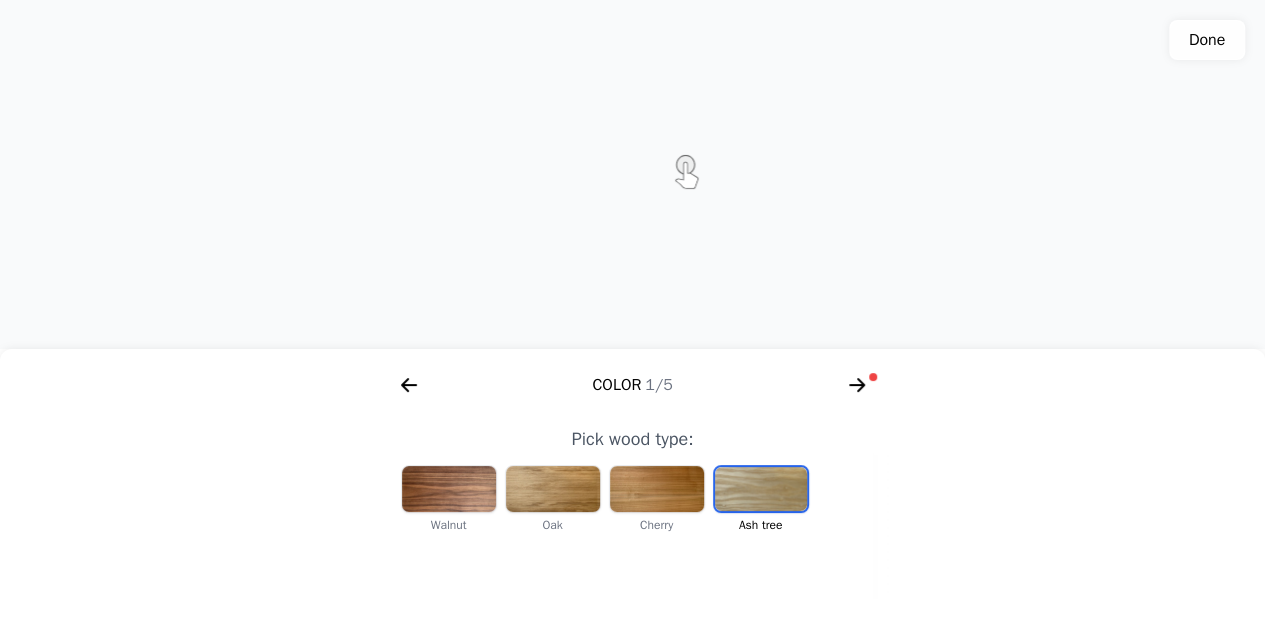 click at bounding box center (449, 489) 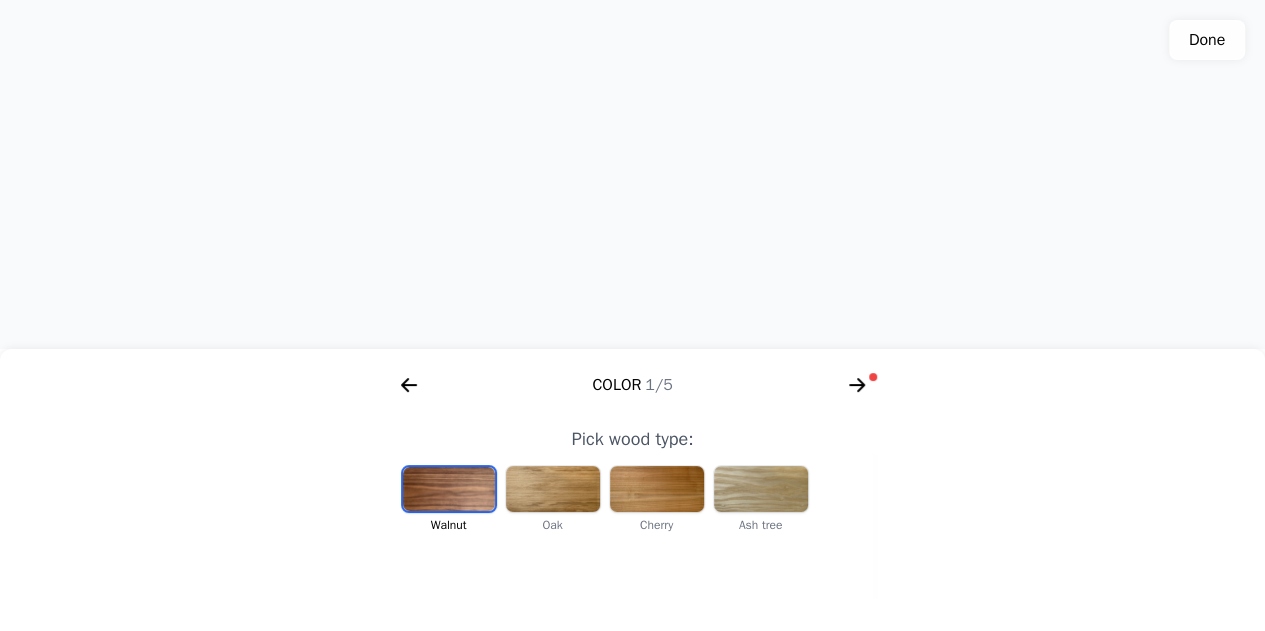 click 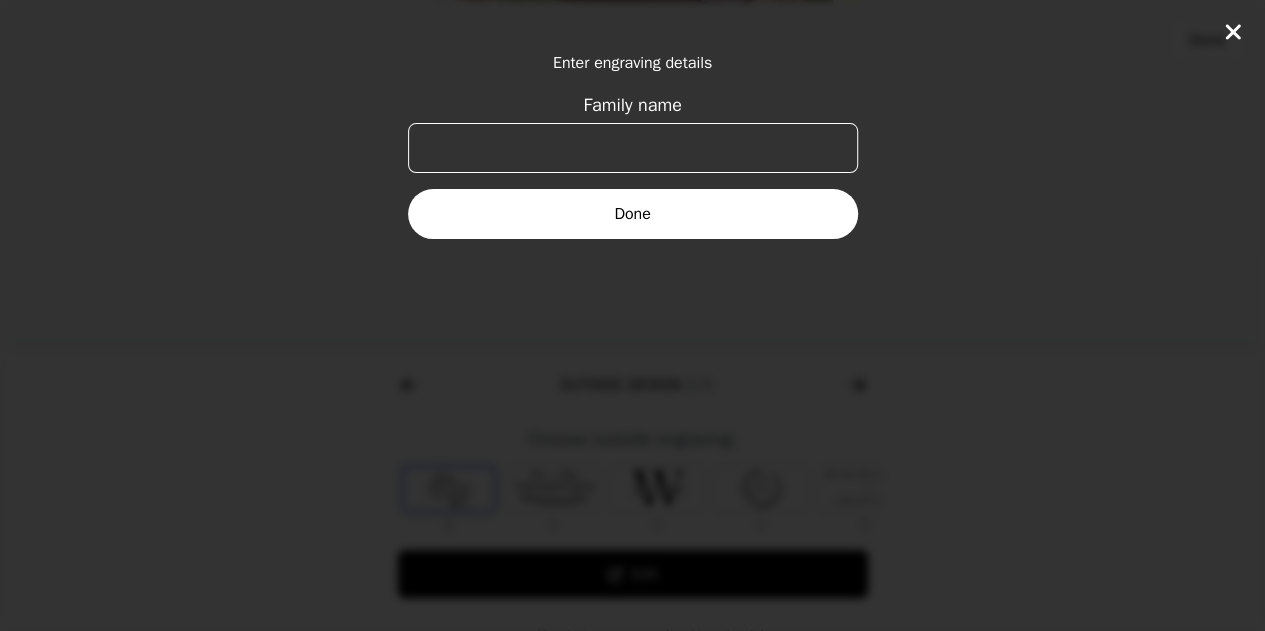 scroll, scrollTop: 0, scrollLeft: 768, axis: horizontal 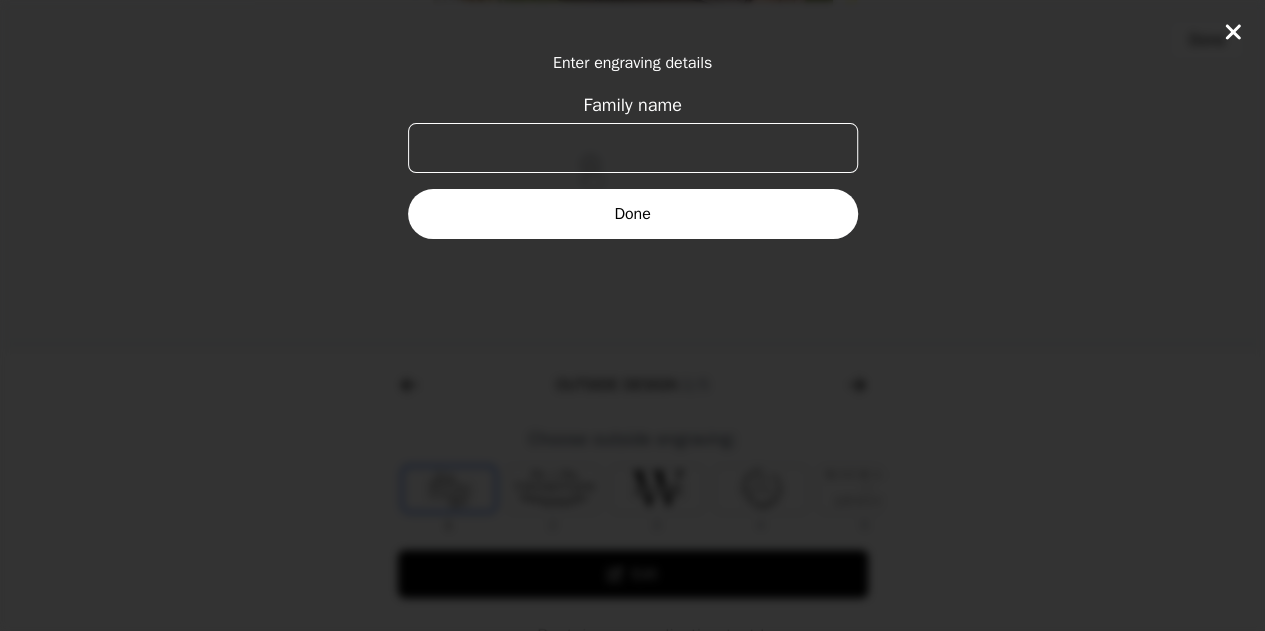 click on "Family name" at bounding box center [633, 148] 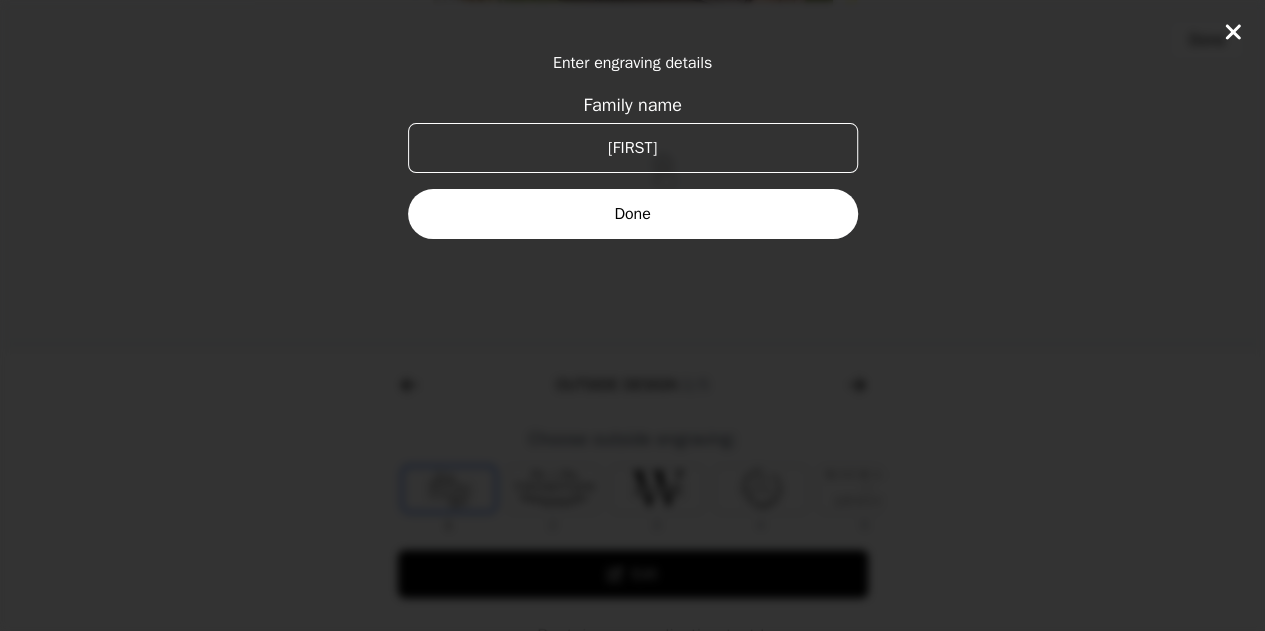 type on "[FIRST]" 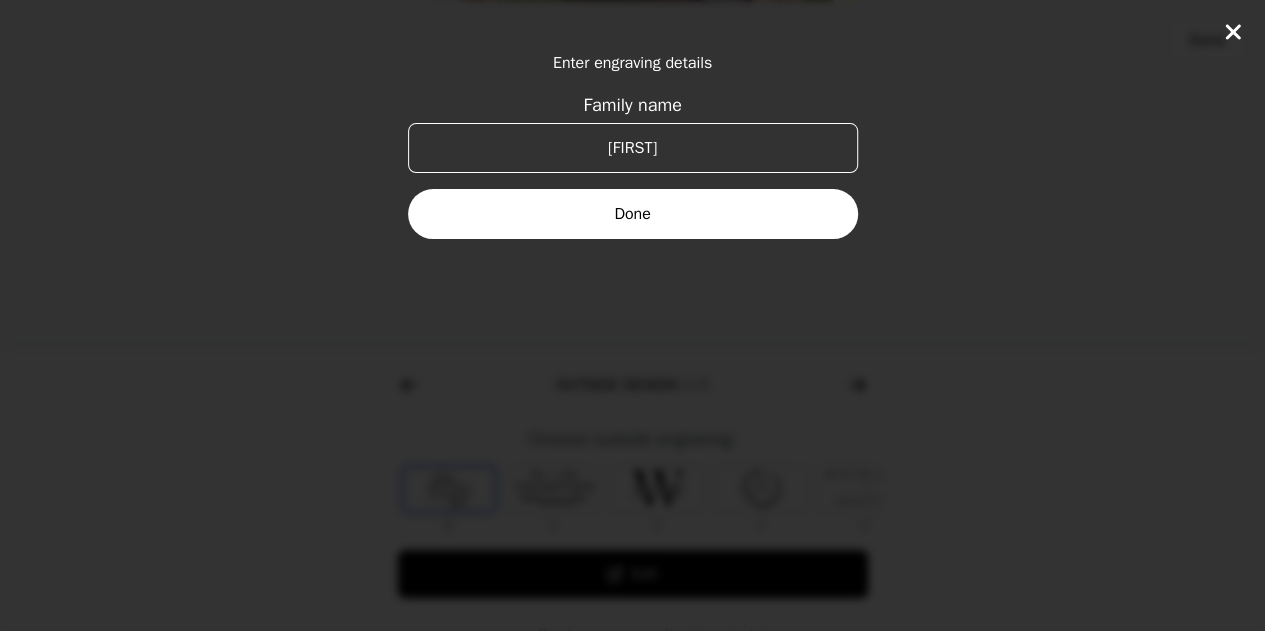 click on "Done" at bounding box center (633, 214) 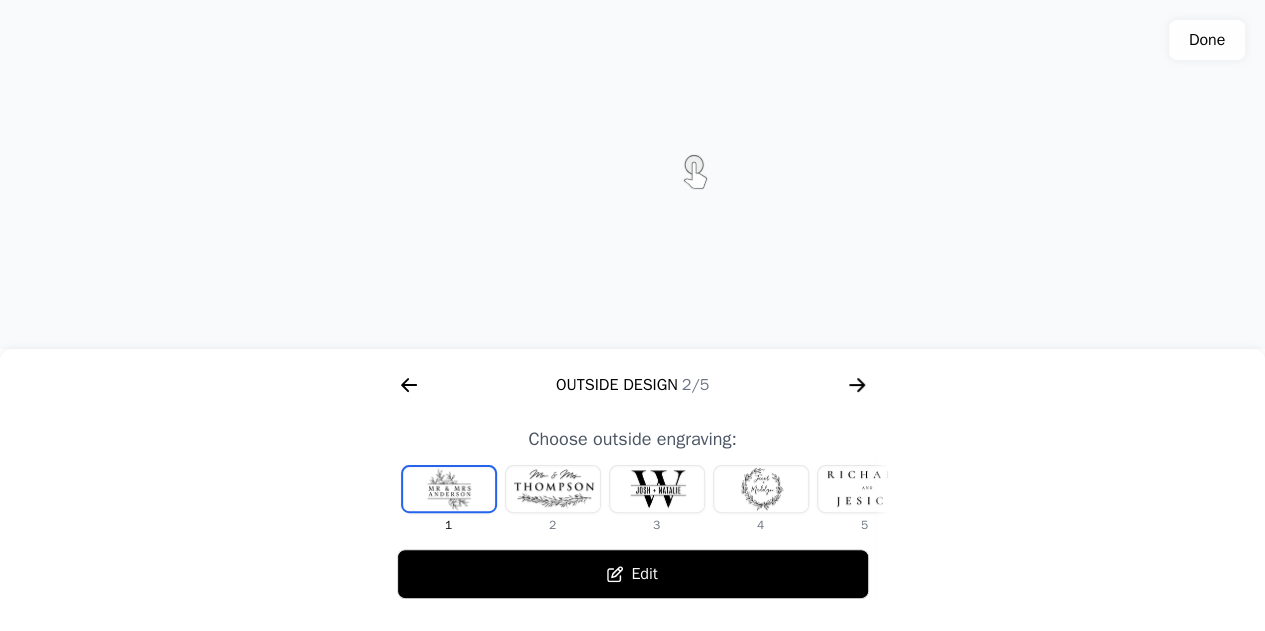 click at bounding box center [553, 489] 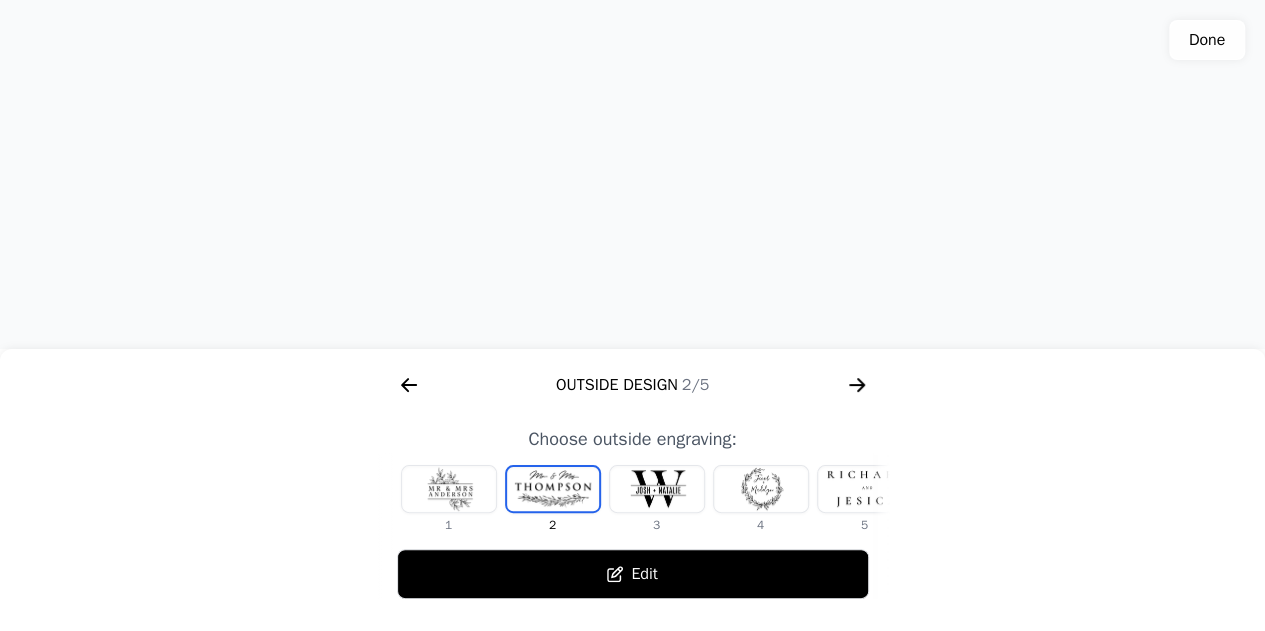 click at bounding box center (657, 489) 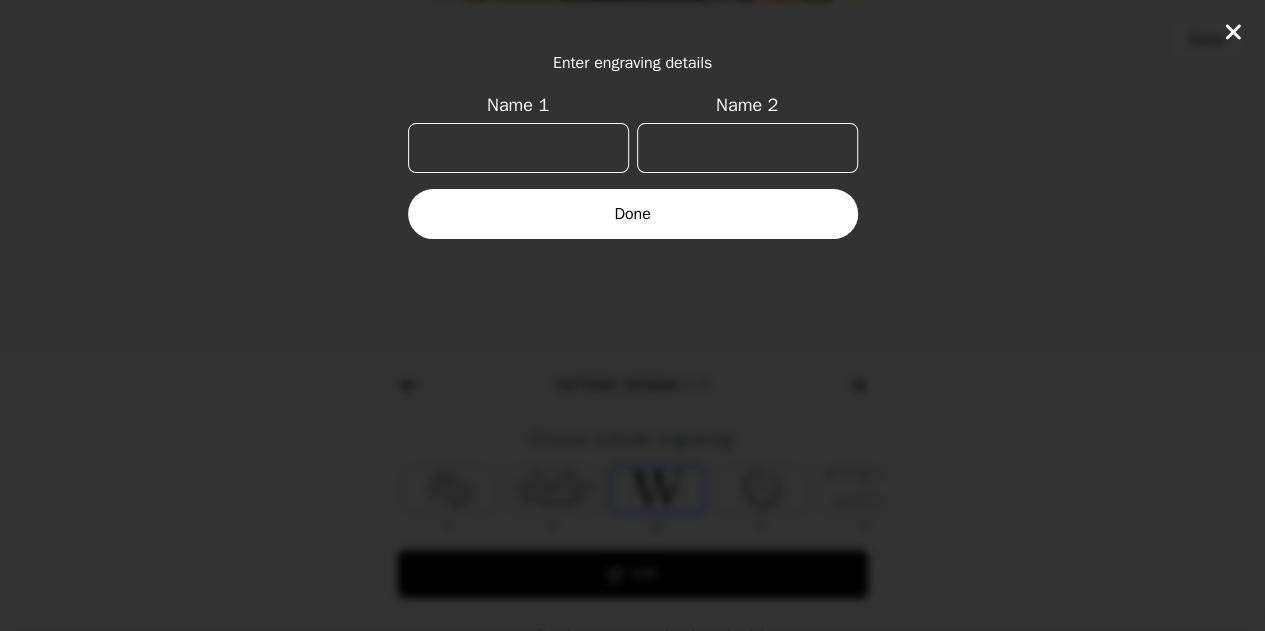 scroll, scrollTop: 0, scrollLeft: 24, axis: horizontal 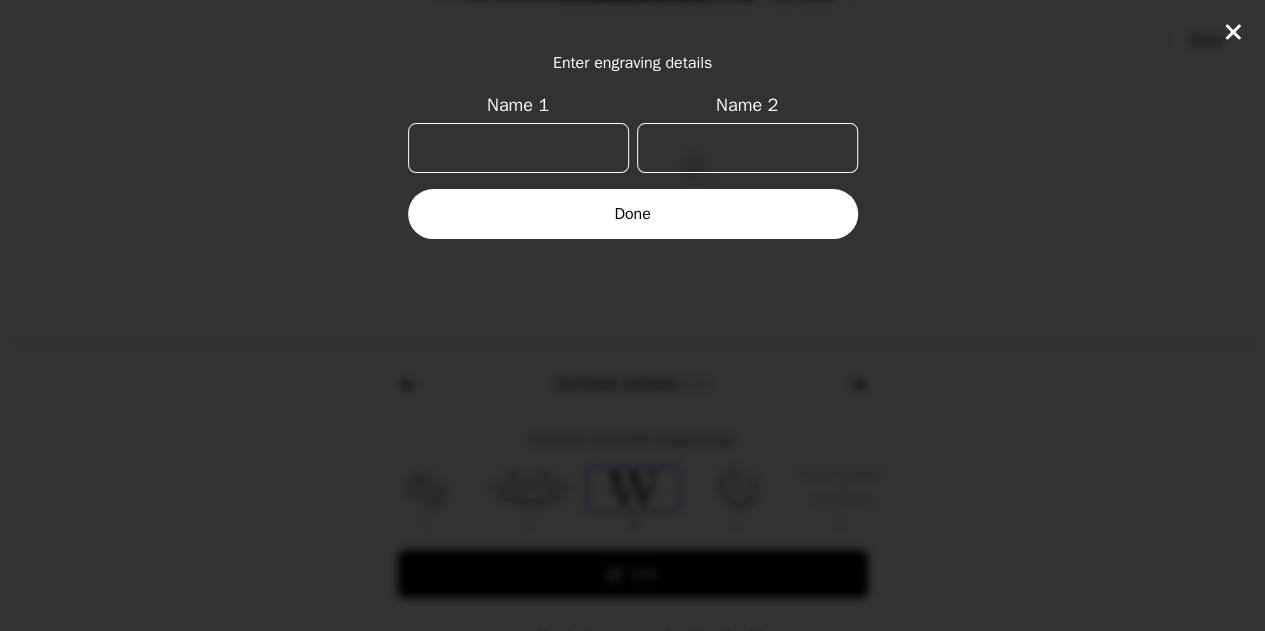click on "Name 1" at bounding box center (518, 148) 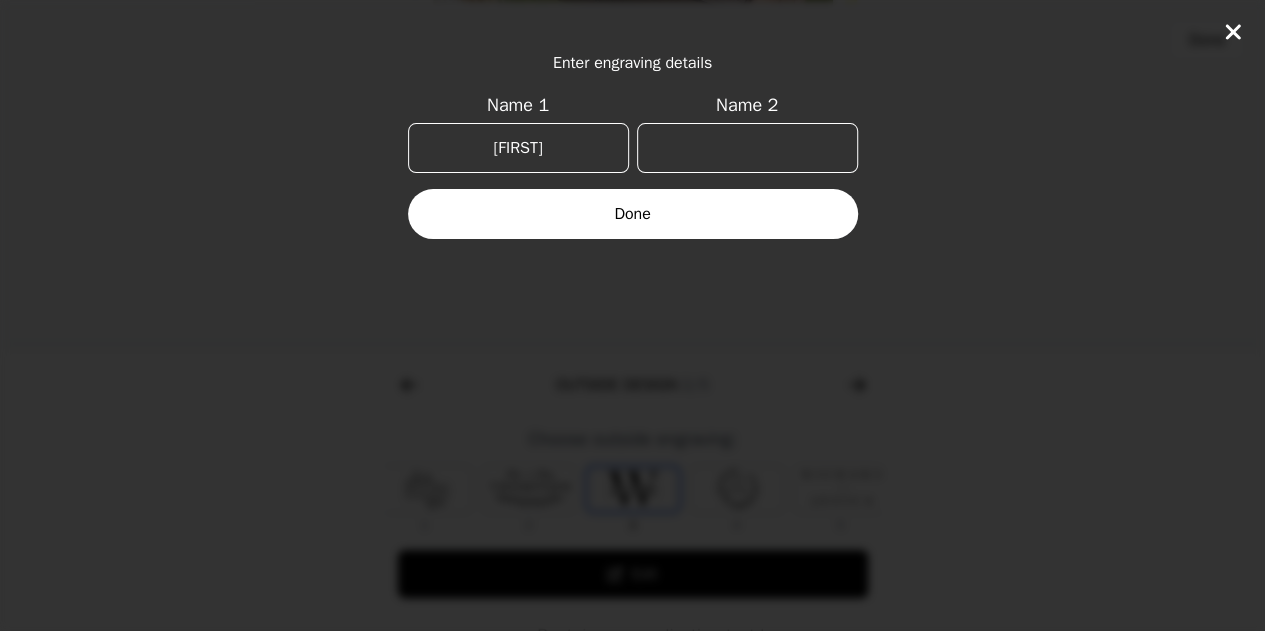 type on "[FIRST]" 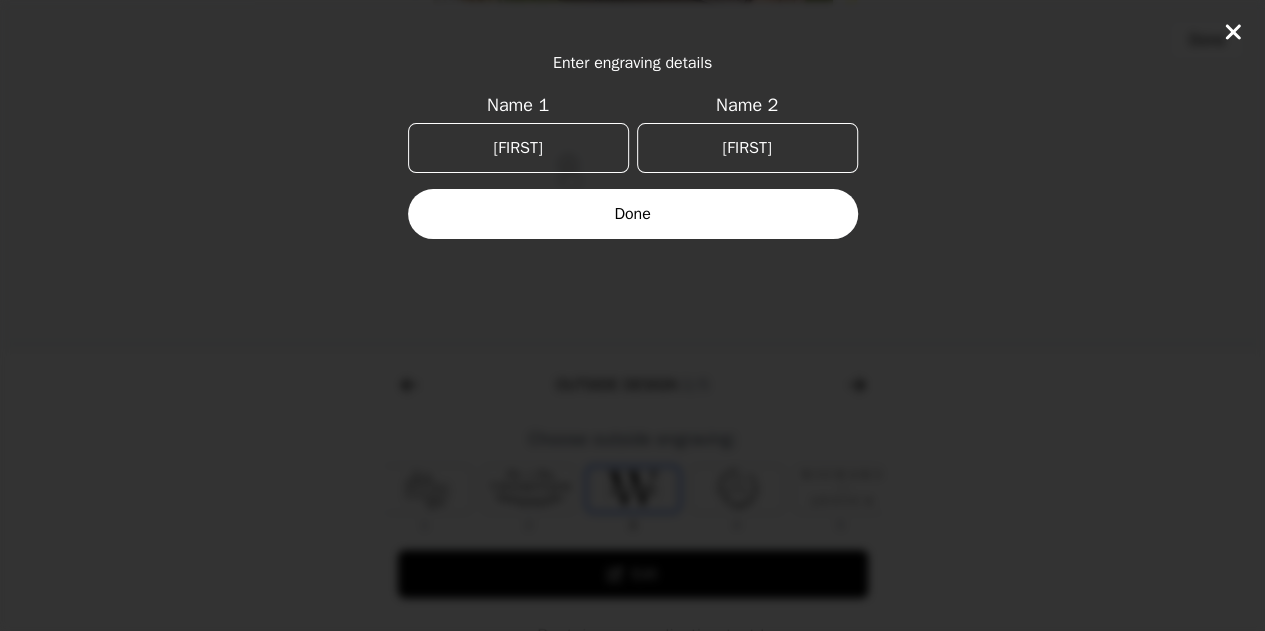type on "[FIRST]" 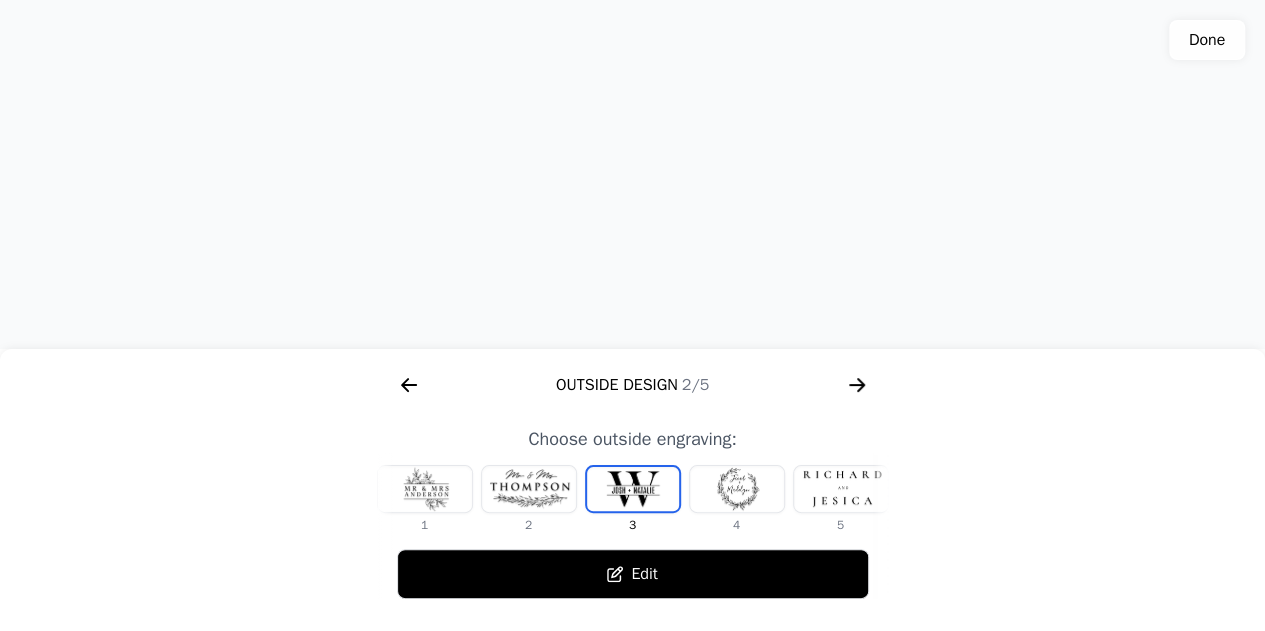 click at bounding box center (737, 489) 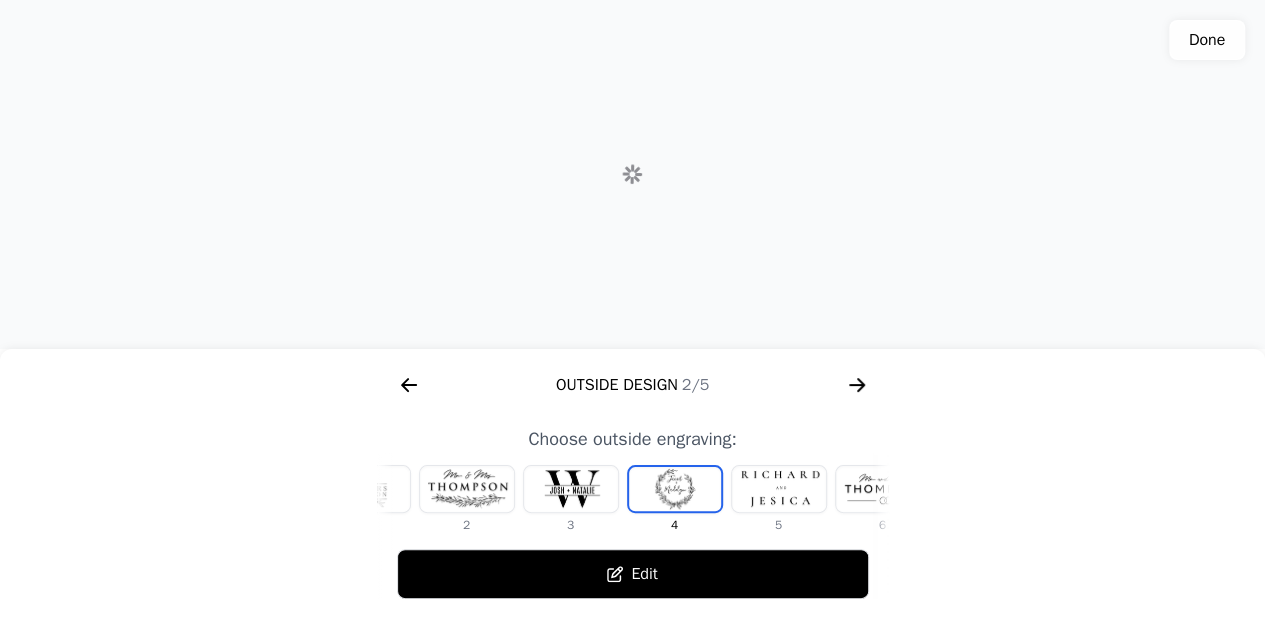 scroll, scrollTop: 0, scrollLeft: 128, axis: horizontal 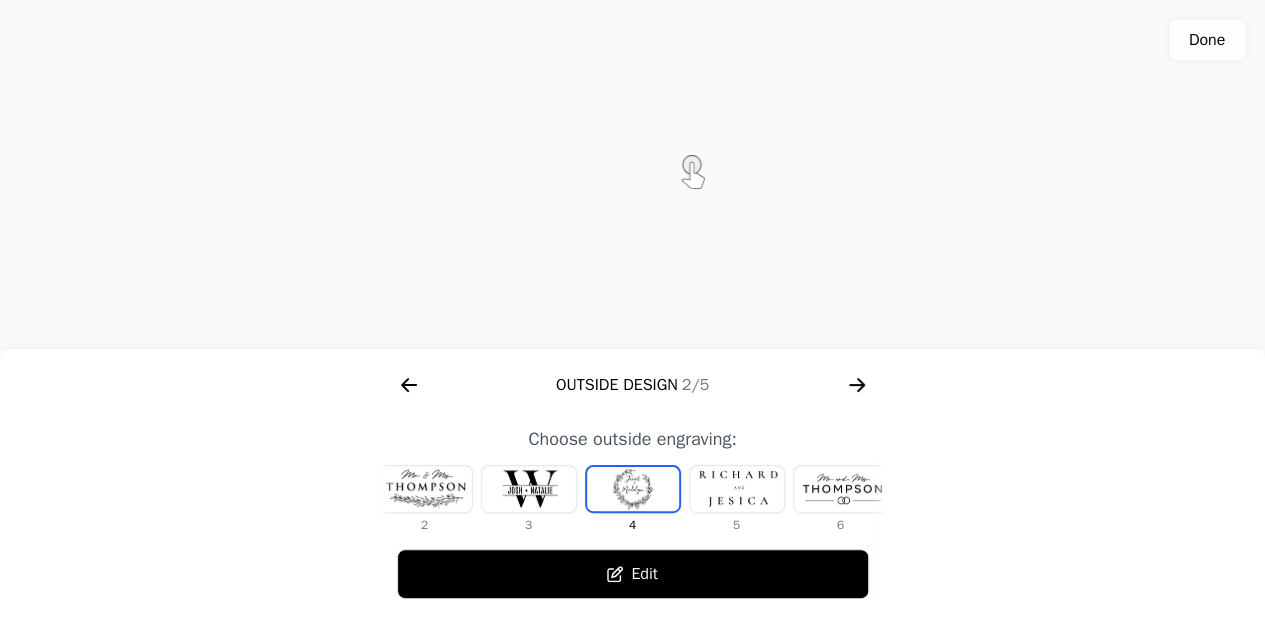 click at bounding box center [737, 489] 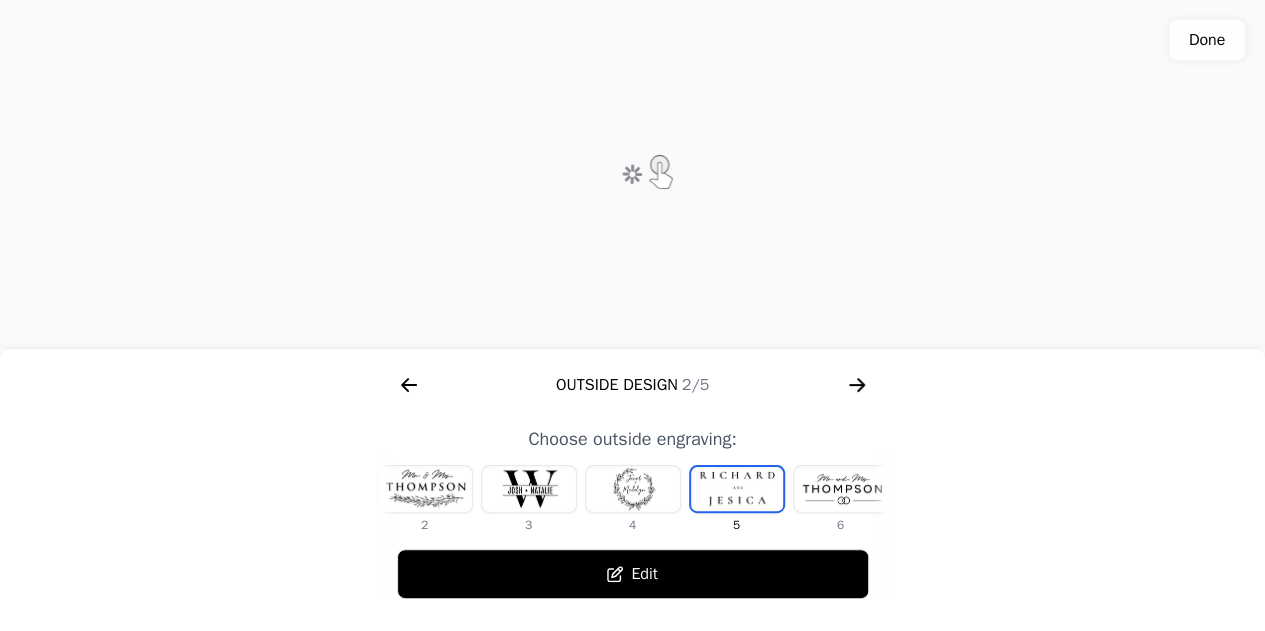 scroll, scrollTop: 0, scrollLeft: 232, axis: horizontal 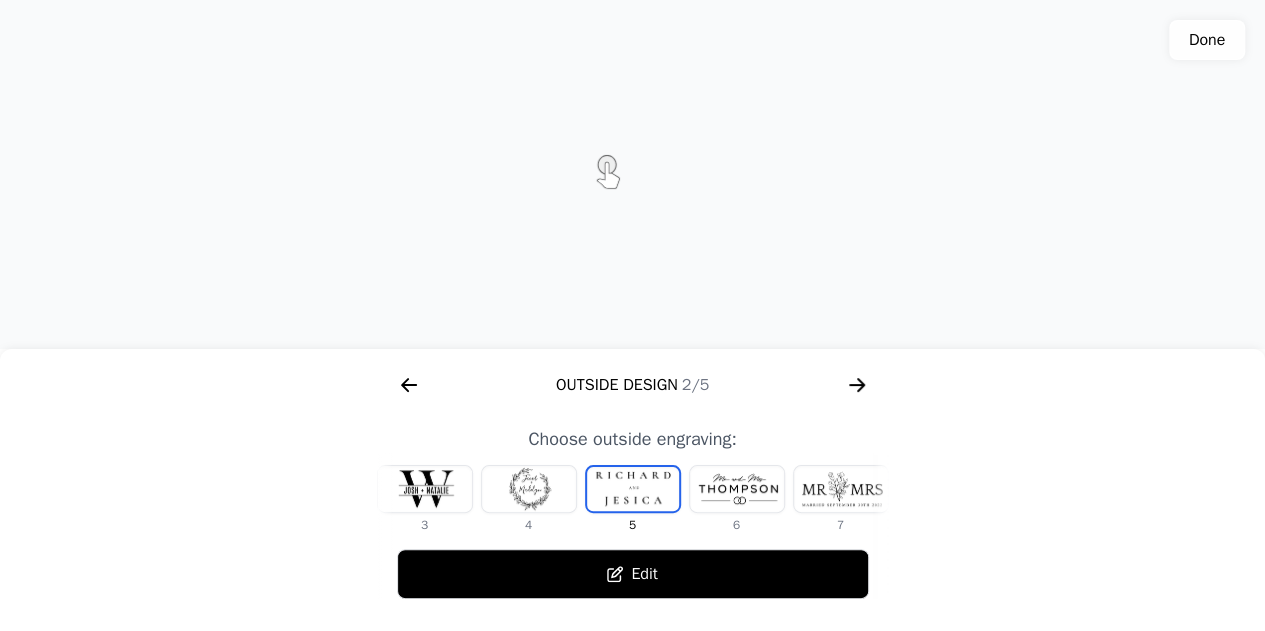 click at bounding box center [737, 489] 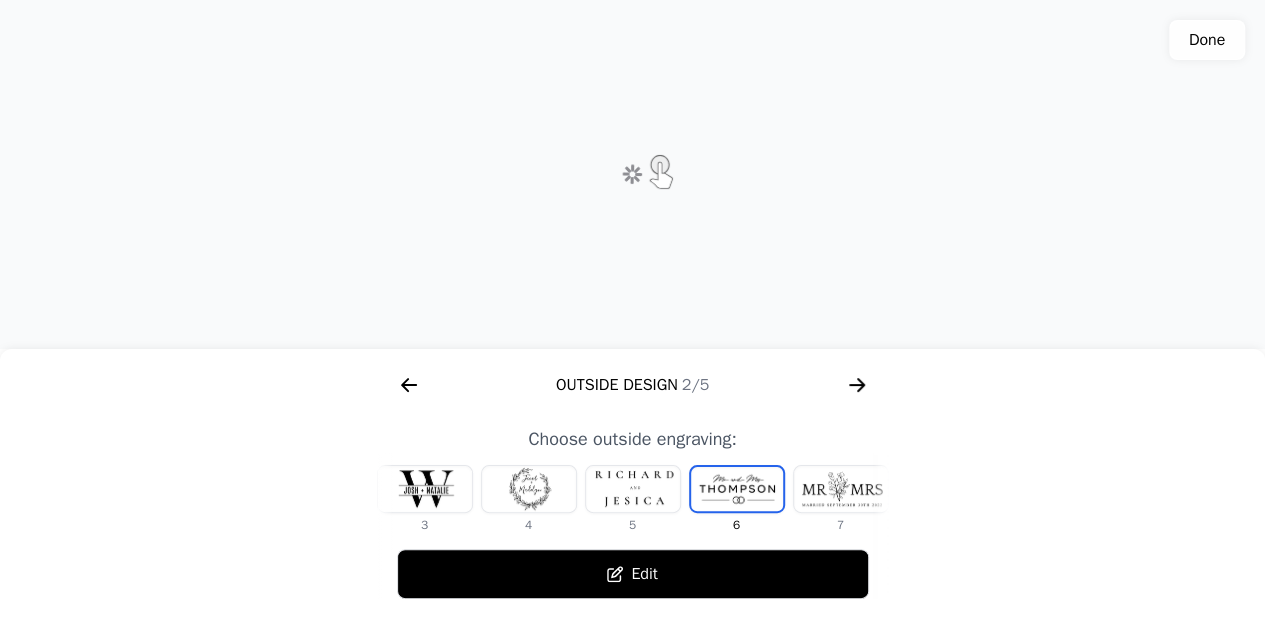 scroll, scrollTop: 0, scrollLeft: 336, axis: horizontal 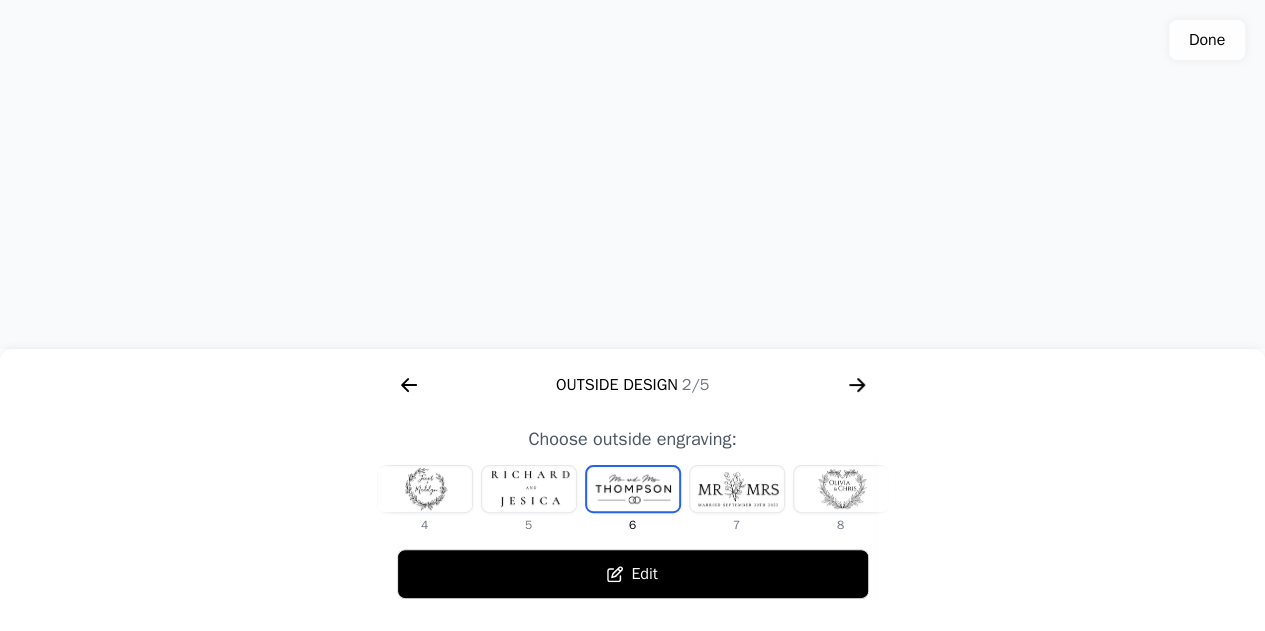 click at bounding box center [737, 489] 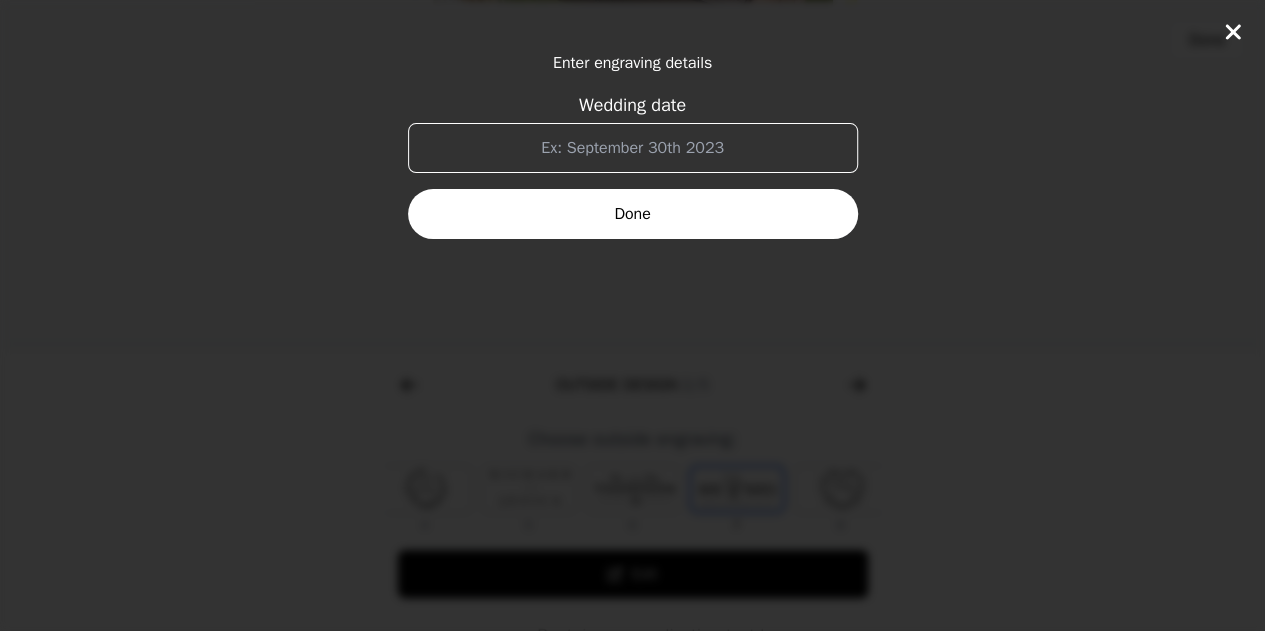scroll, scrollTop: 0, scrollLeft: 372, axis: horizontal 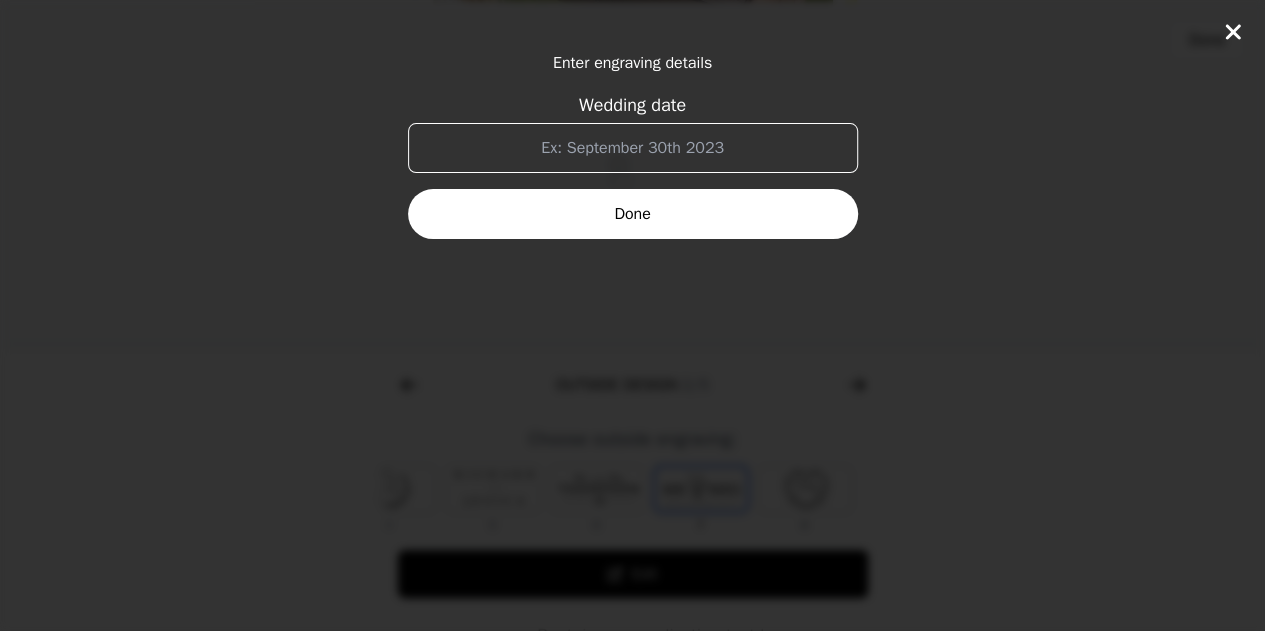 click on "Wedding date" at bounding box center [633, 148] 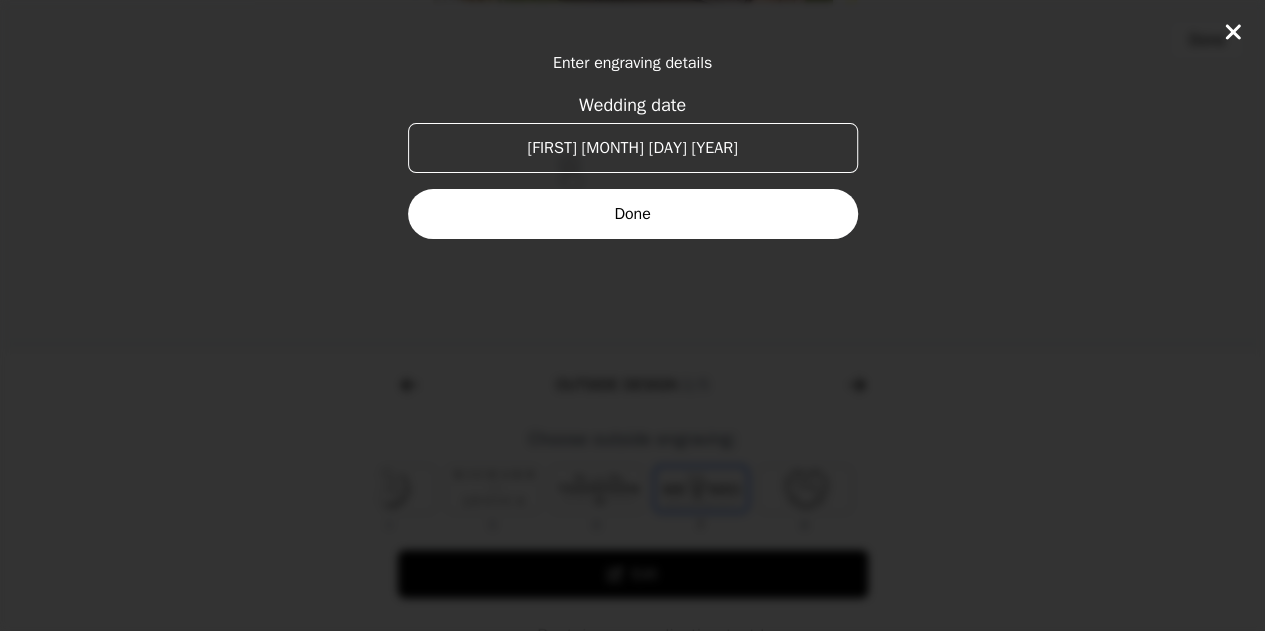 type on "[FIRST] [MONTH] [DAY] [YEAR]" 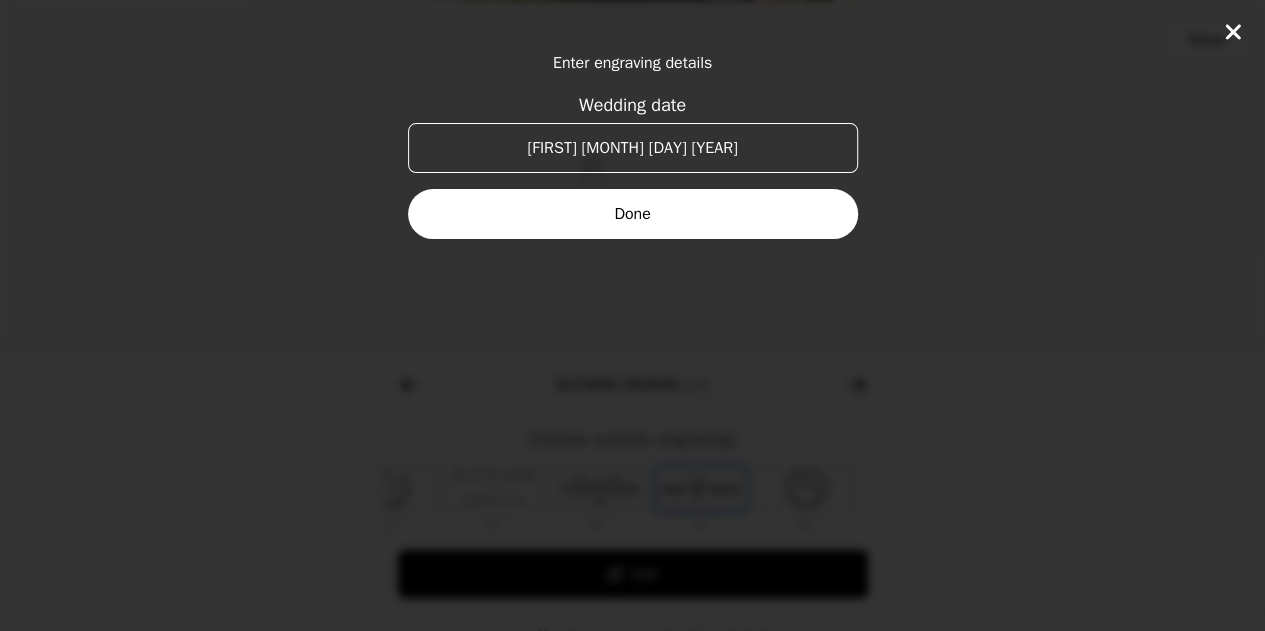 click on "Done" at bounding box center (633, 214) 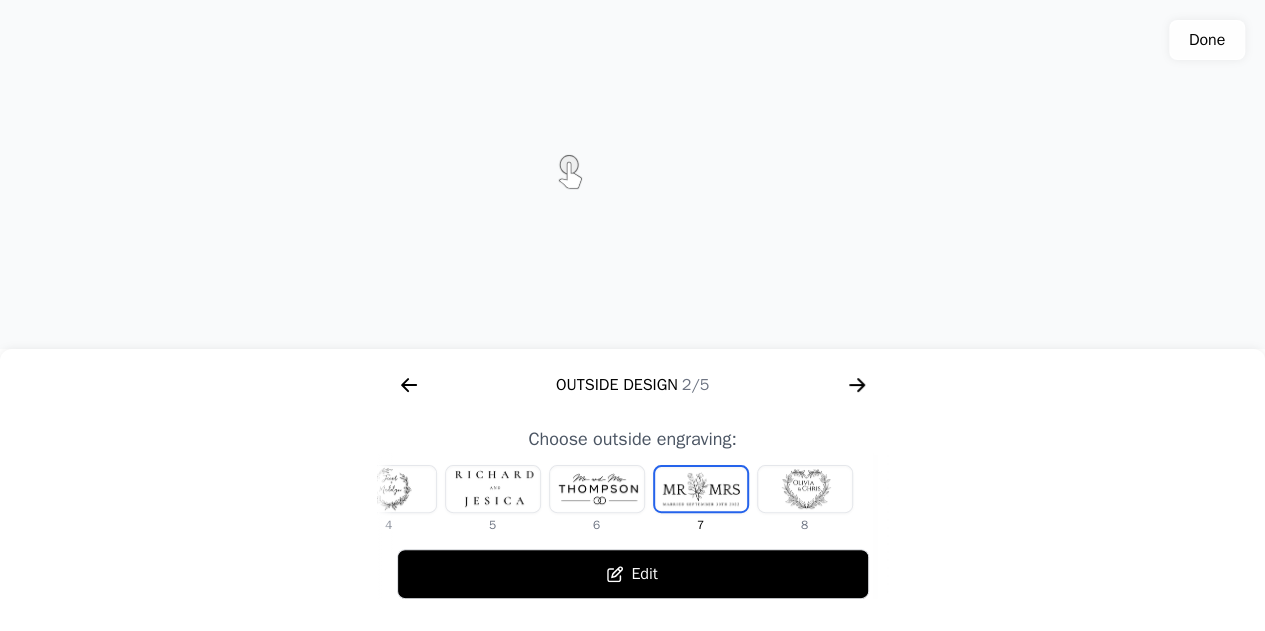 click at bounding box center [805, 489] 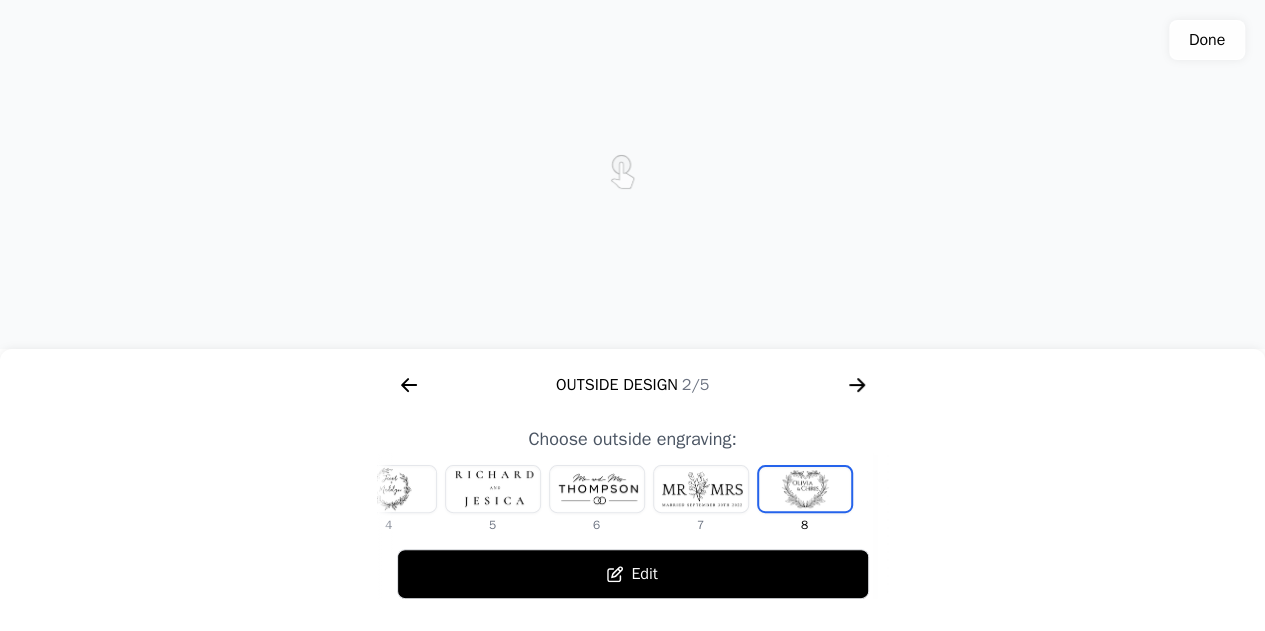 click at bounding box center (389, 489) 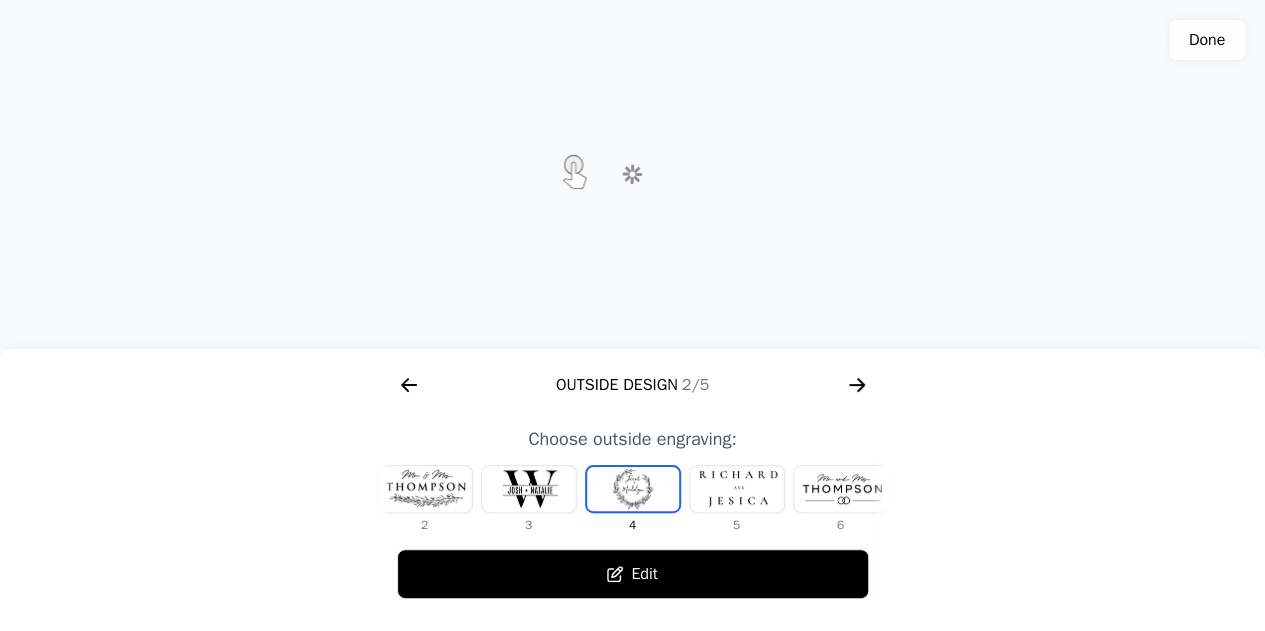 click at bounding box center [425, 489] 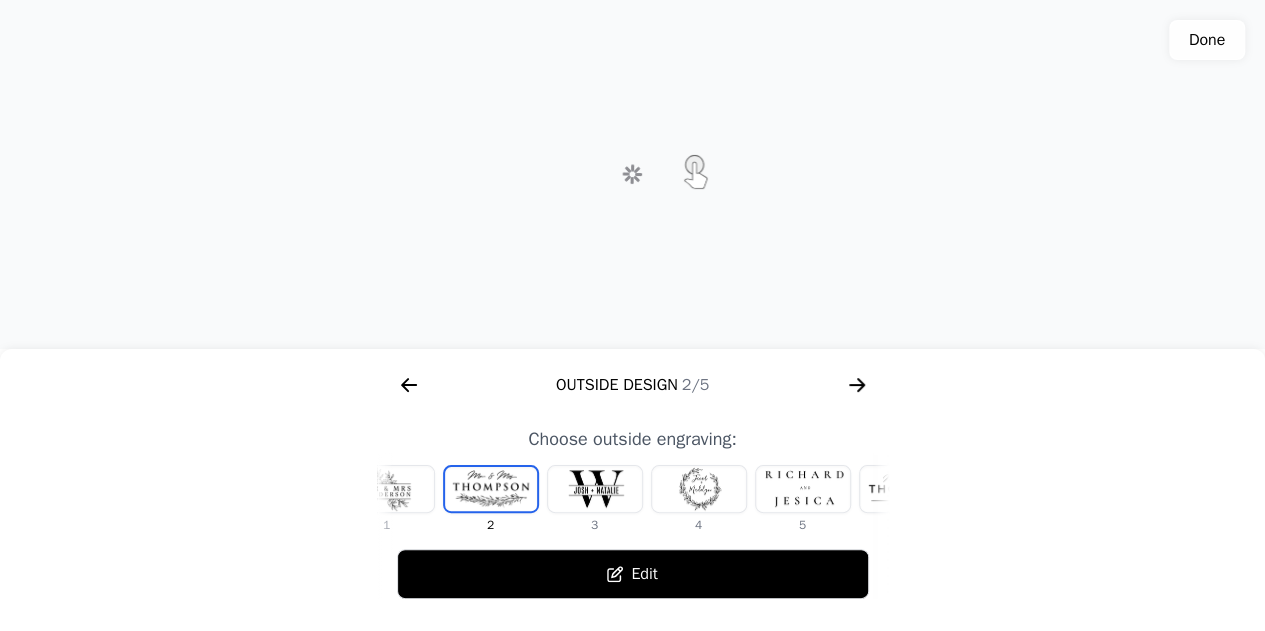 scroll, scrollTop: 0, scrollLeft: 0, axis: both 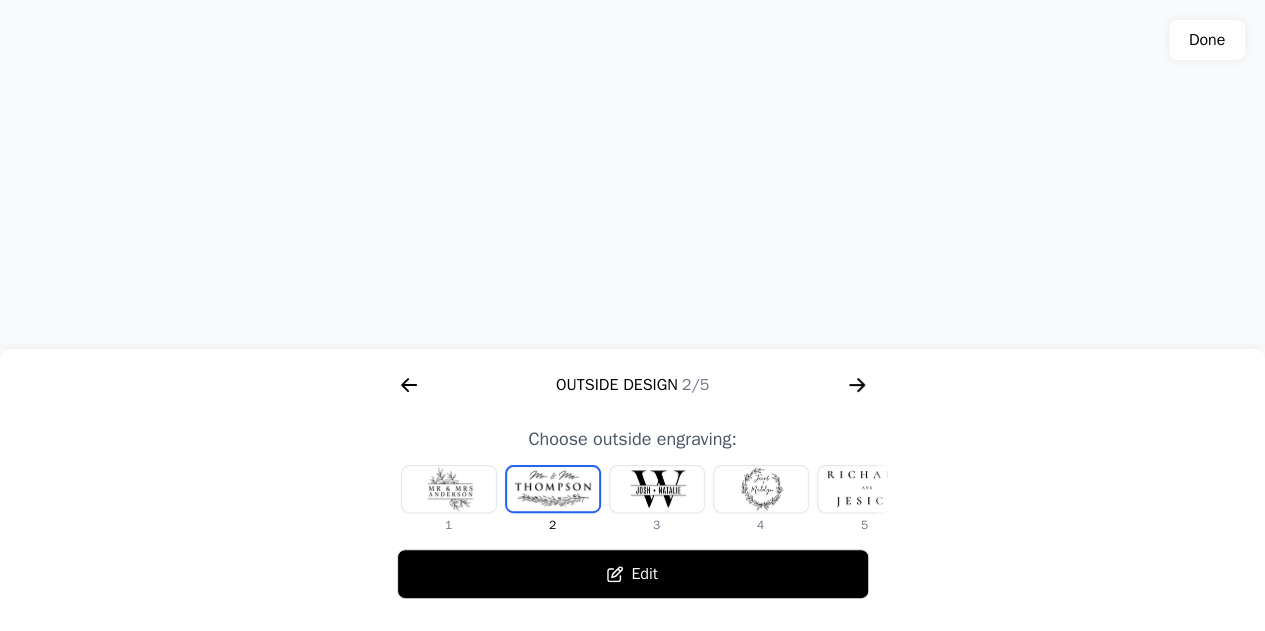 click at bounding box center (449, 489) 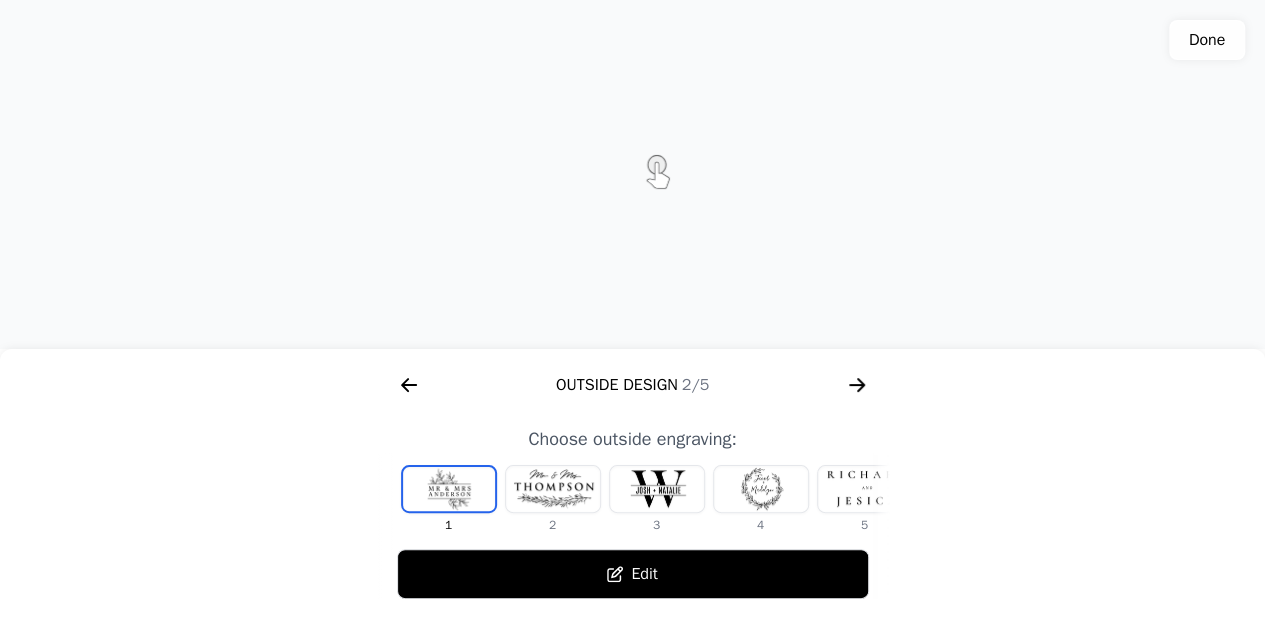 click 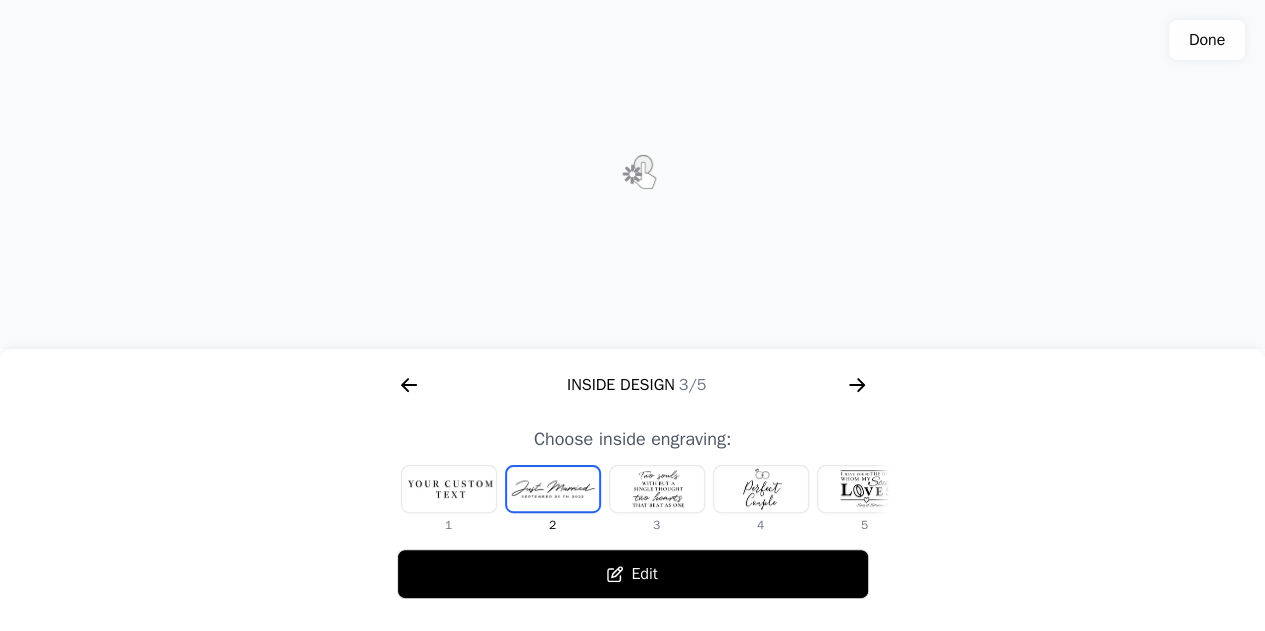 scroll, scrollTop: 0, scrollLeft: 1280, axis: horizontal 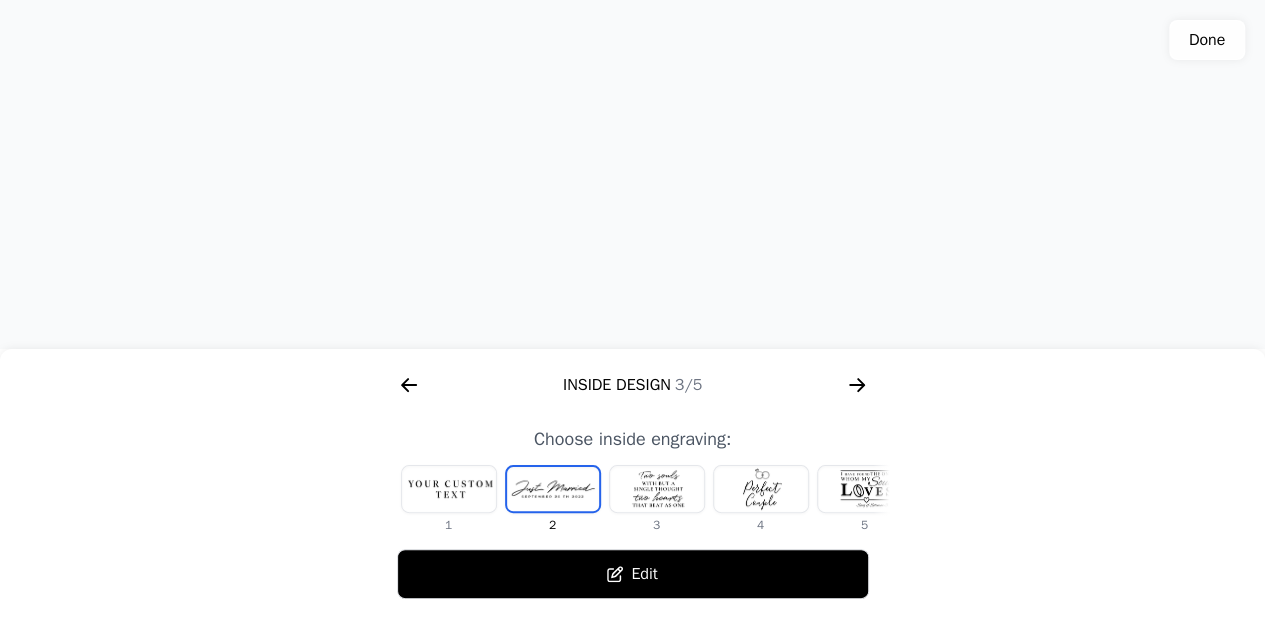 click 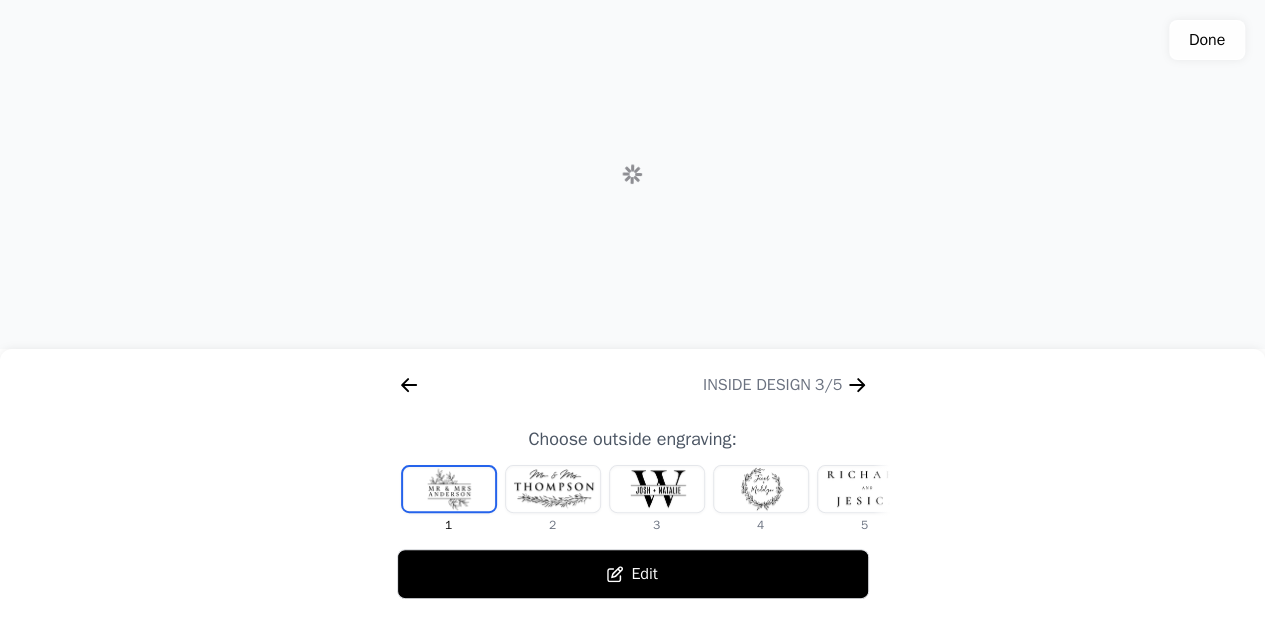 scroll, scrollTop: 0, scrollLeft: 768, axis: horizontal 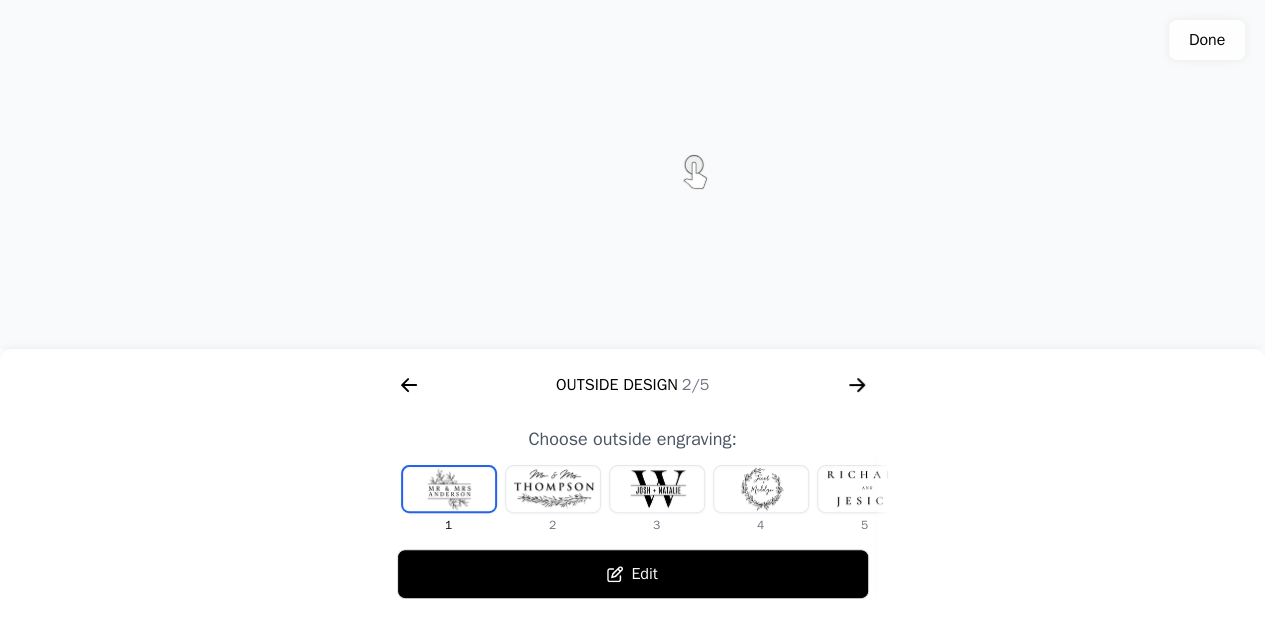 click on "Edit" at bounding box center (633, 574) 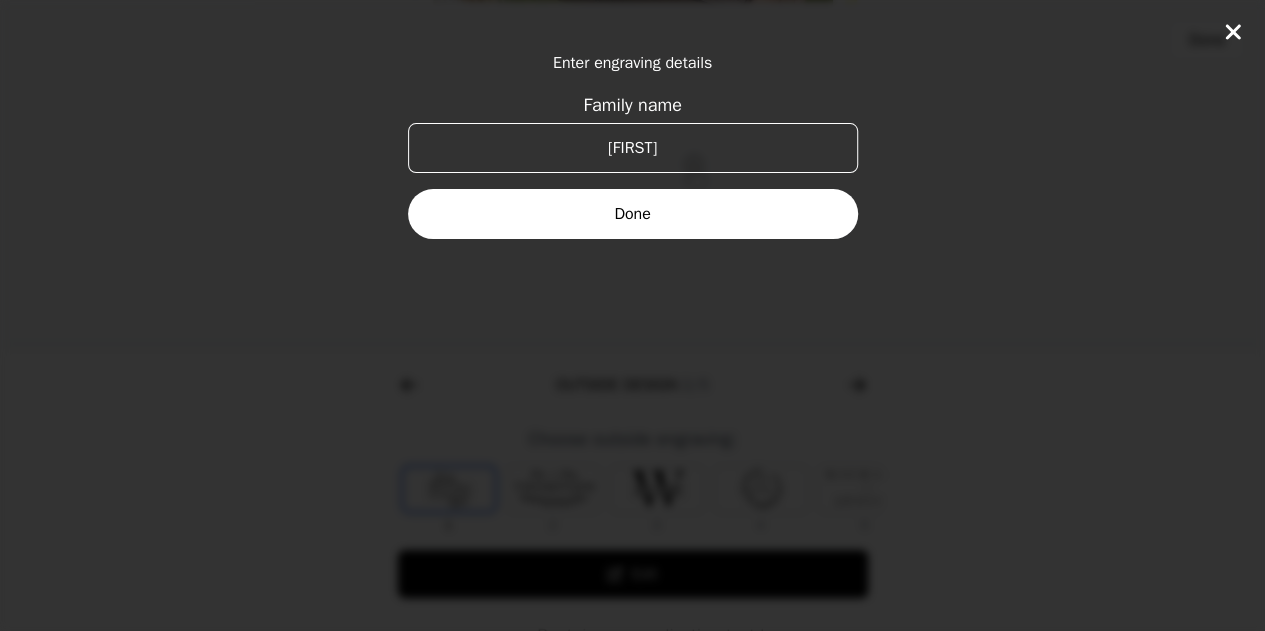 click 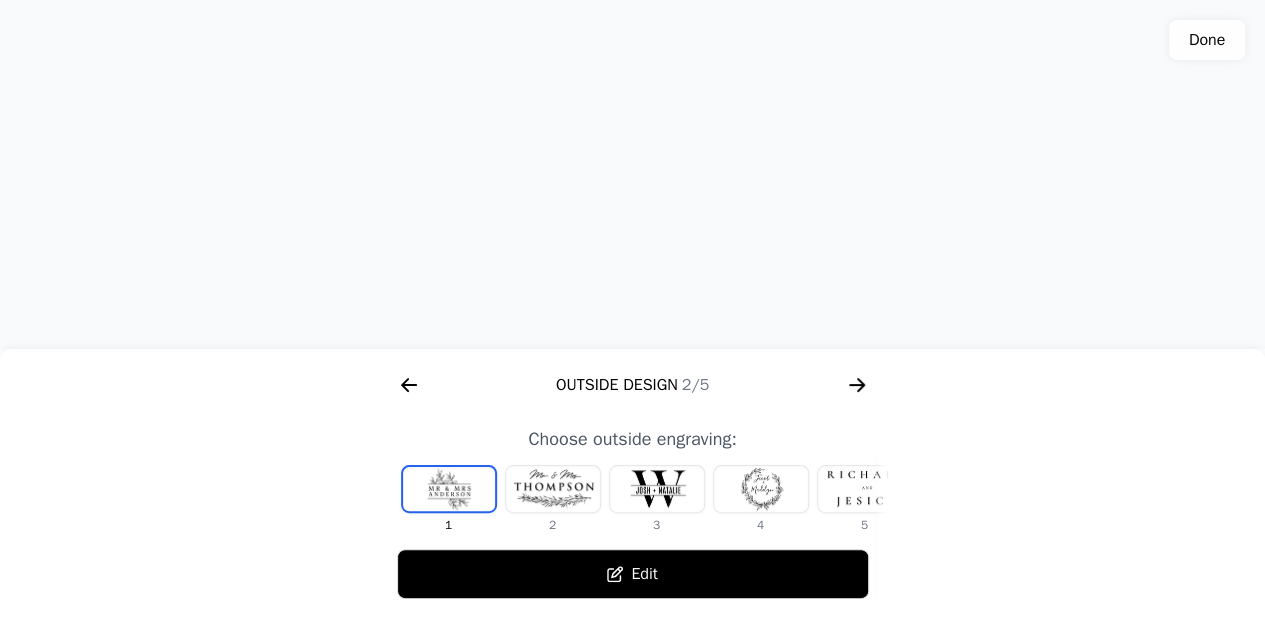 click on "Edit" at bounding box center (633, 574) 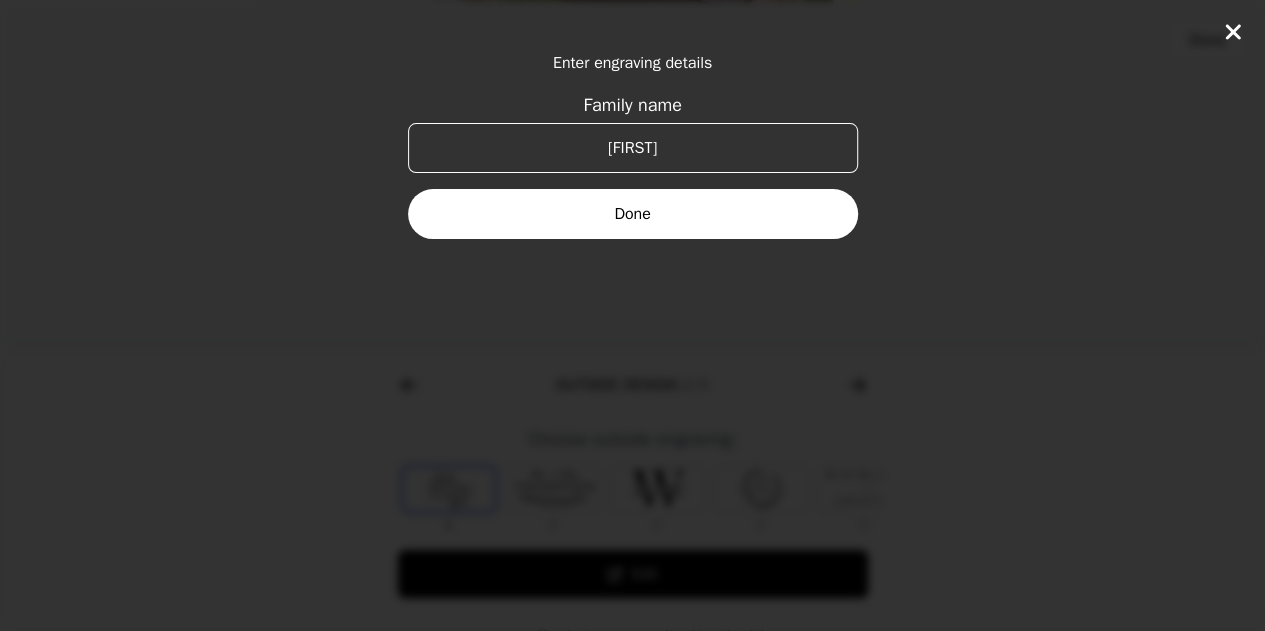 click on "[FIRST]" at bounding box center [633, 148] 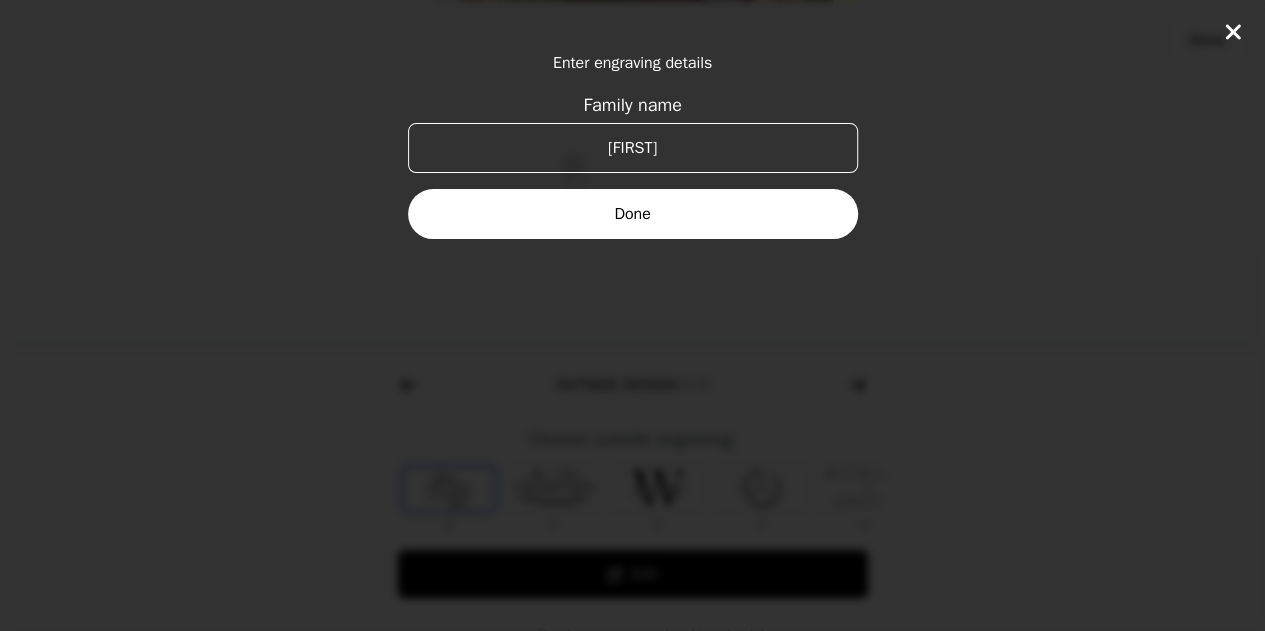 click on "Done" at bounding box center [633, 214] 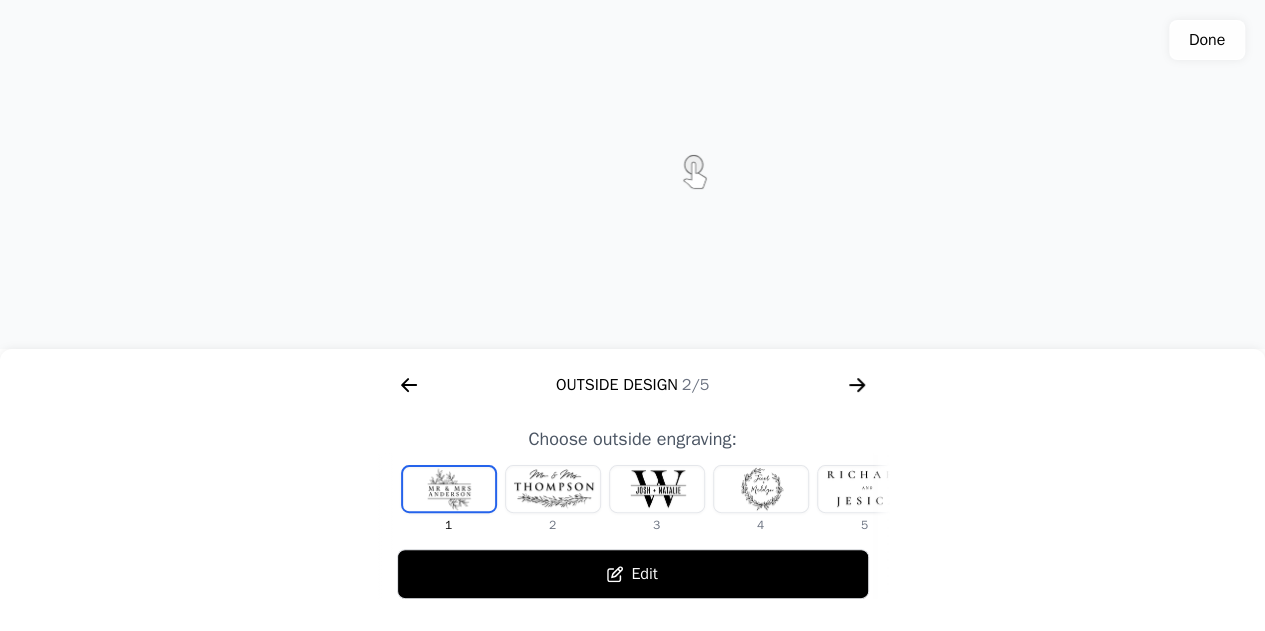 click at bounding box center [449, 489] 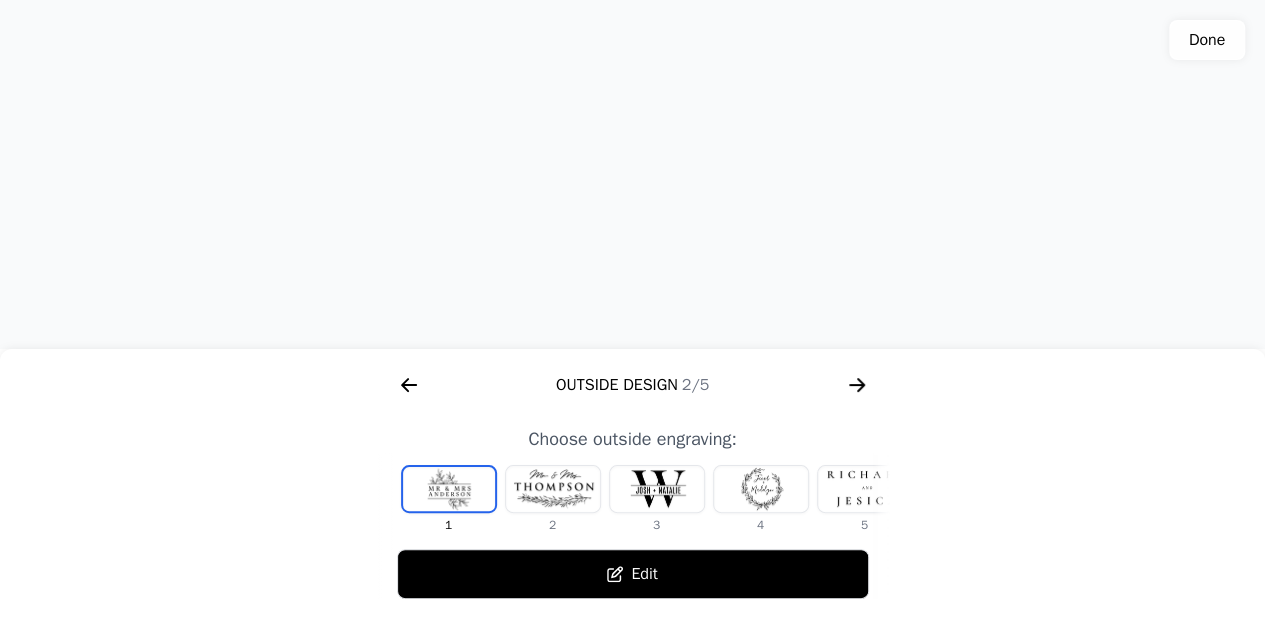 click on "Edit" at bounding box center [633, 574] 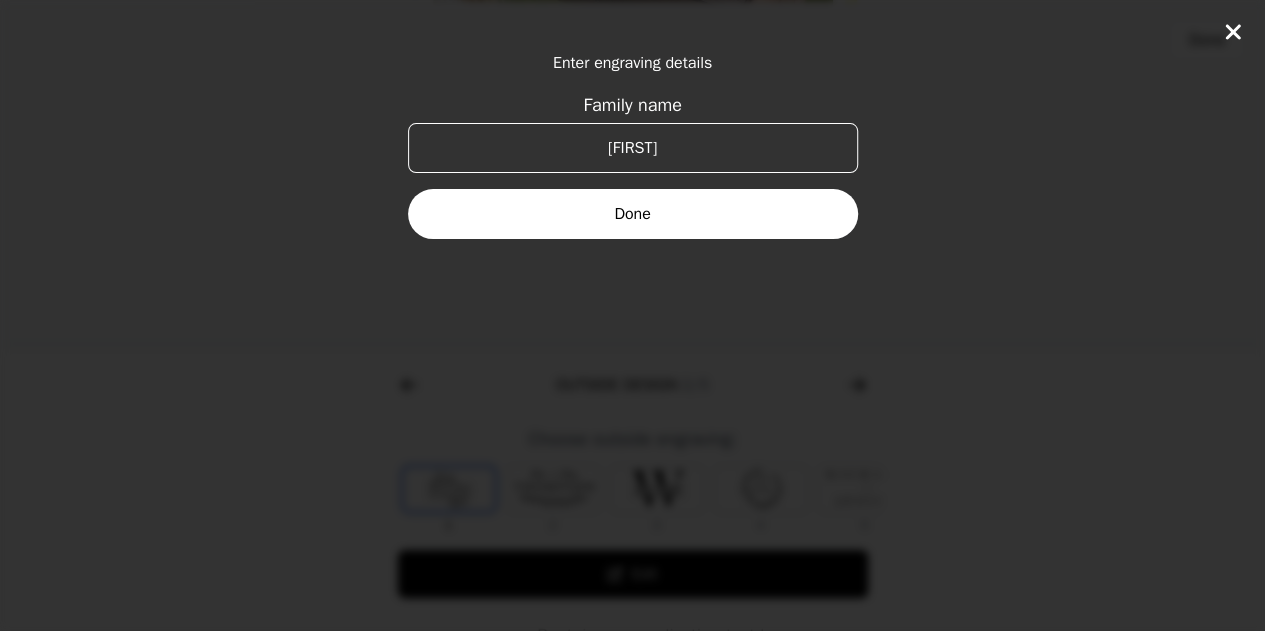 click on "[FIRST]" at bounding box center (633, 148) 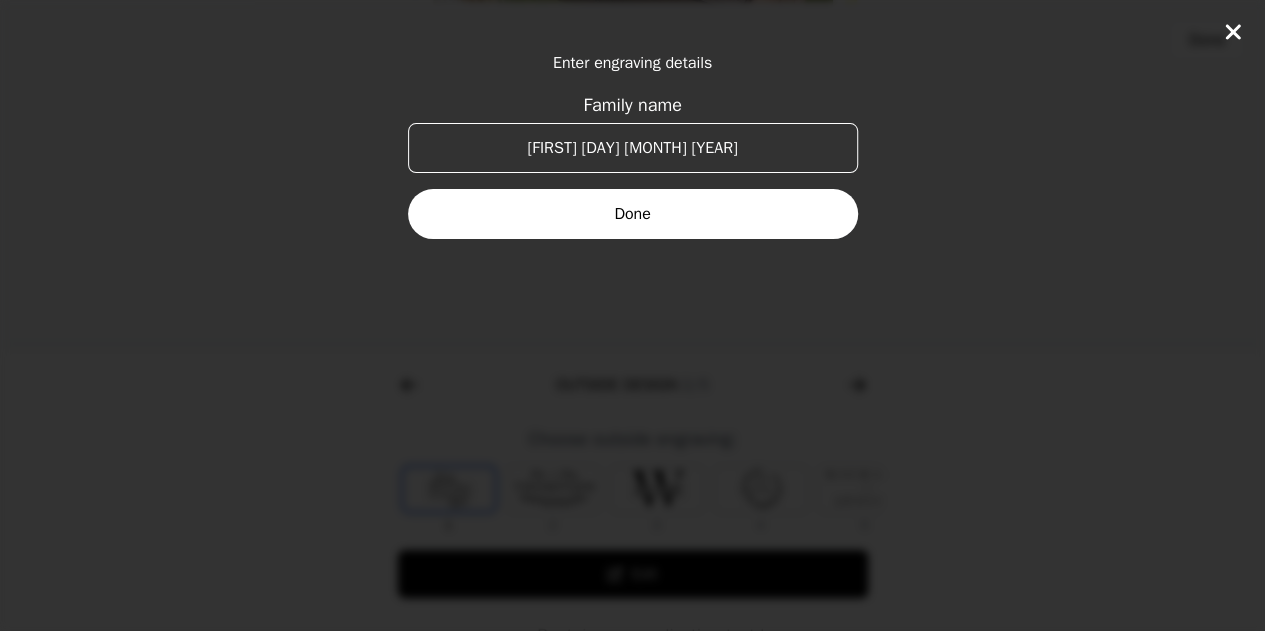 type on "[FIRST] [DAY] [MONTH] [YEAR]" 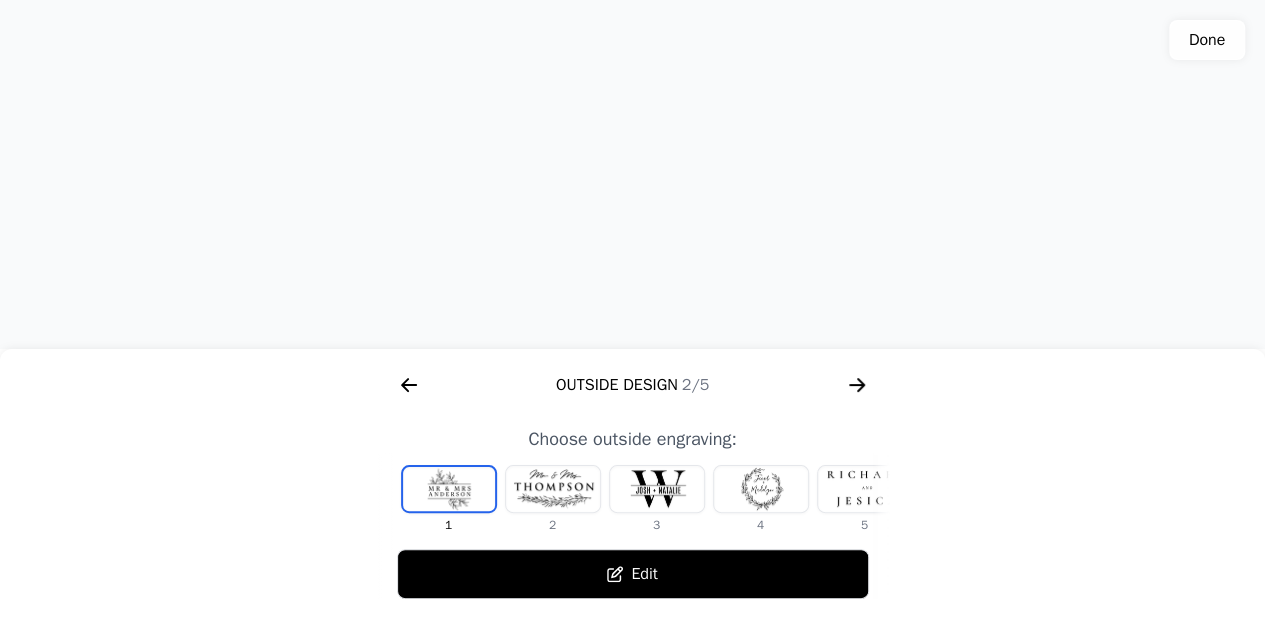 click on "Edit" at bounding box center (633, 574) 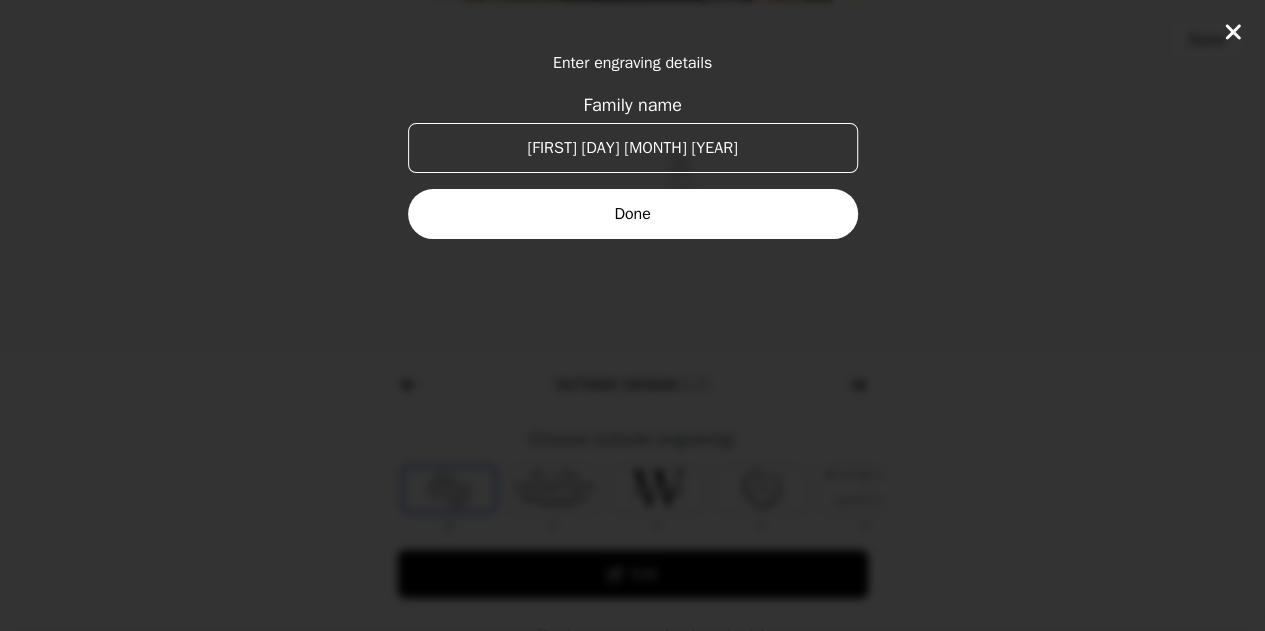 drag, startPoint x: 720, startPoint y: 148, endPoint x: 602, endPoint y: 149, distance: 118.004234 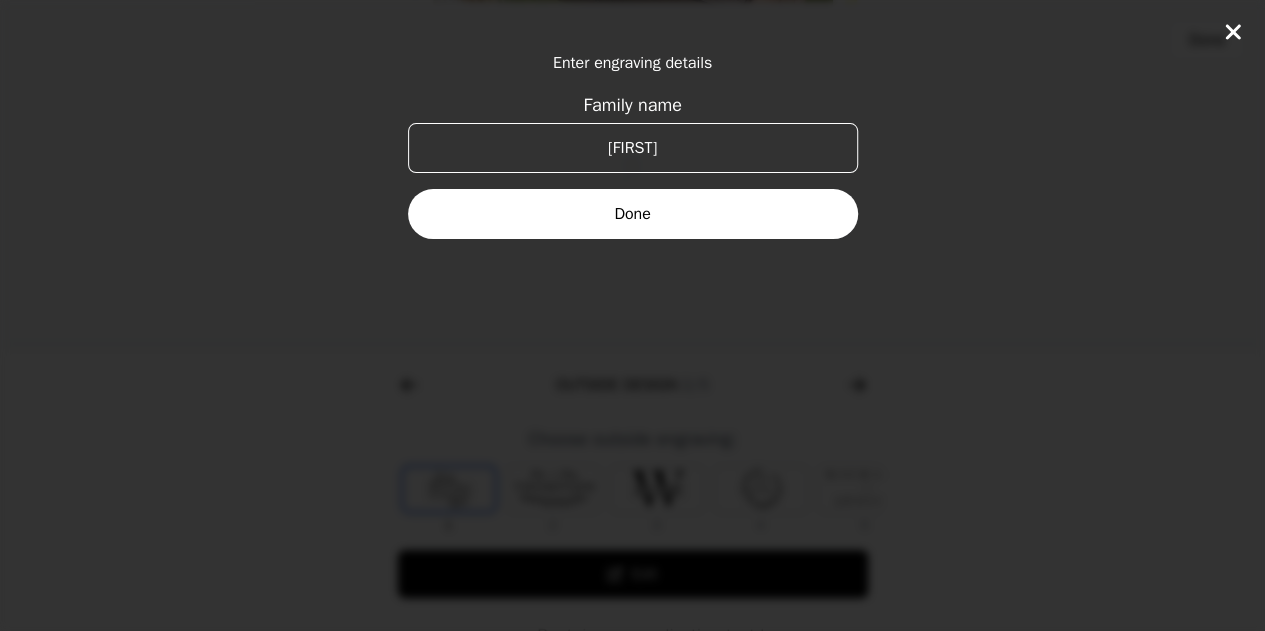type on "[FIRST]" 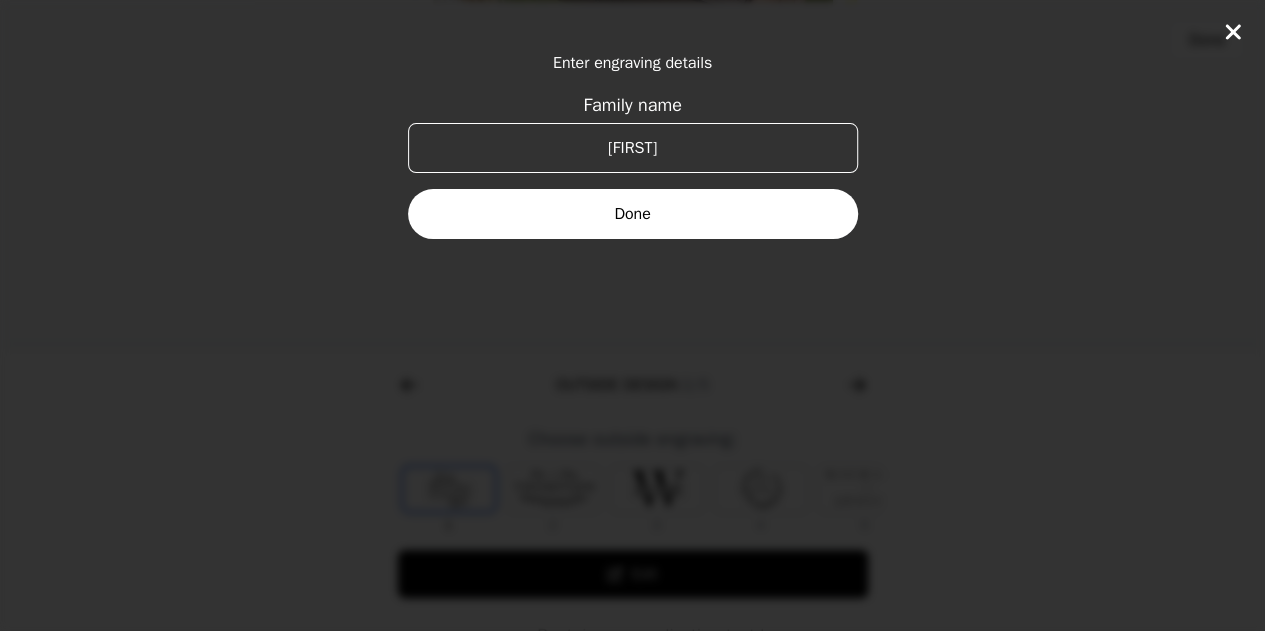 click on "Done" at bounding box center (633, 214) 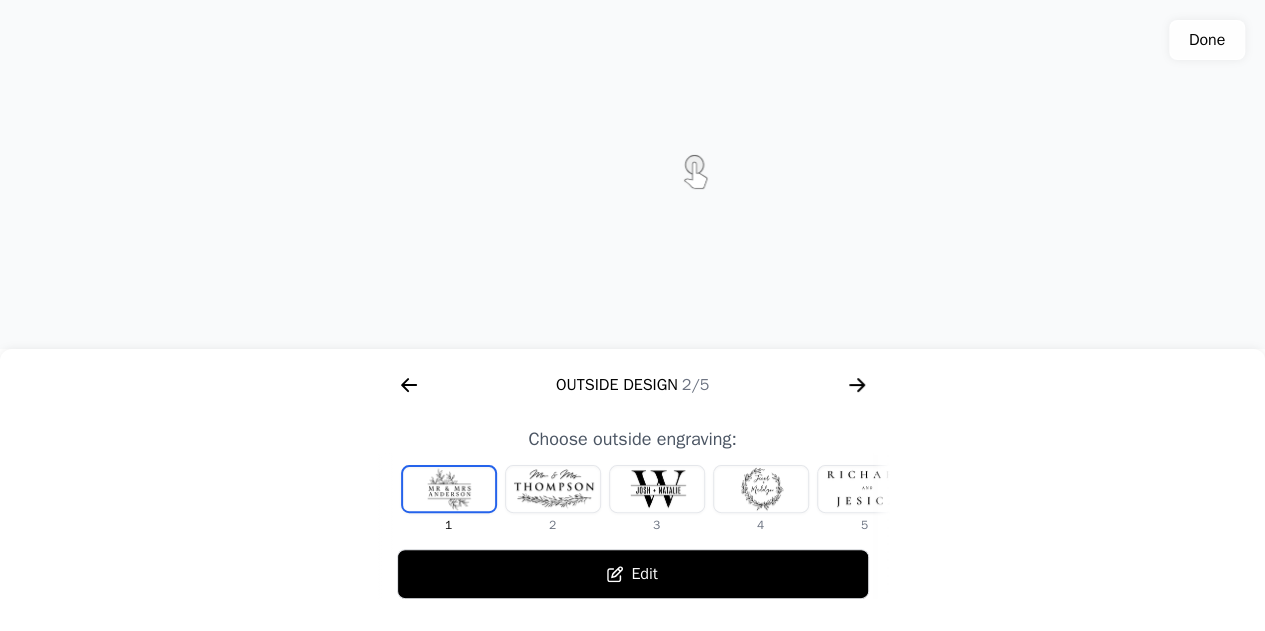 click 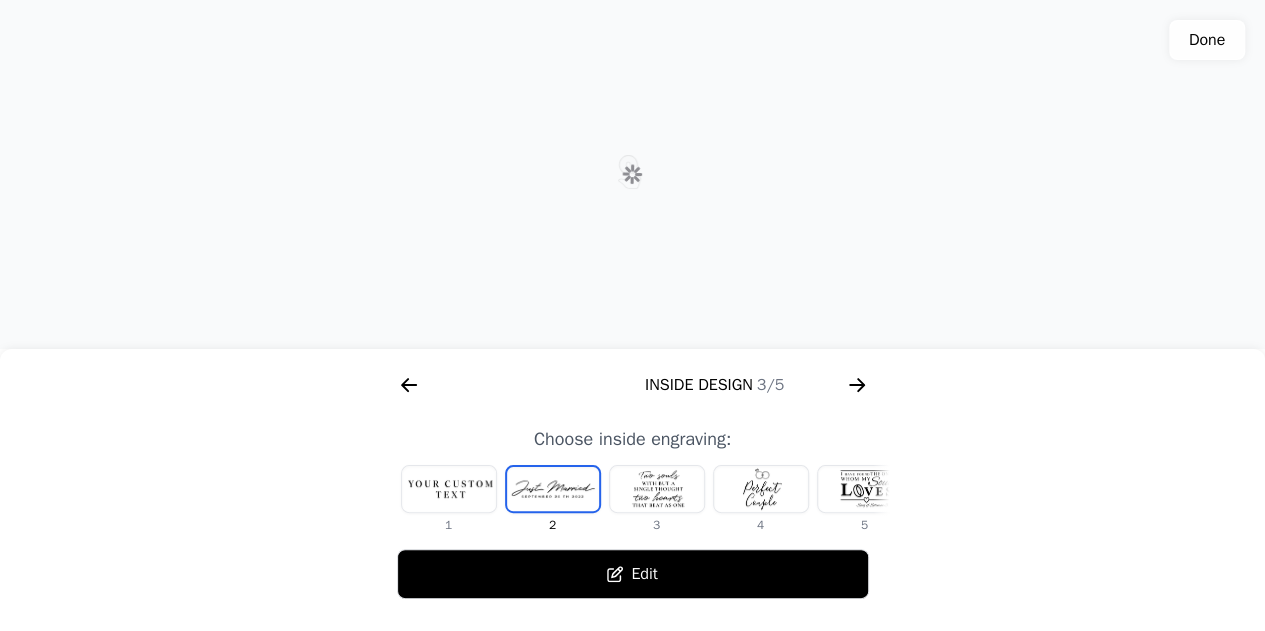 scroll, scrollTop: 0, scrollLeft: 1280, axis: horizontal 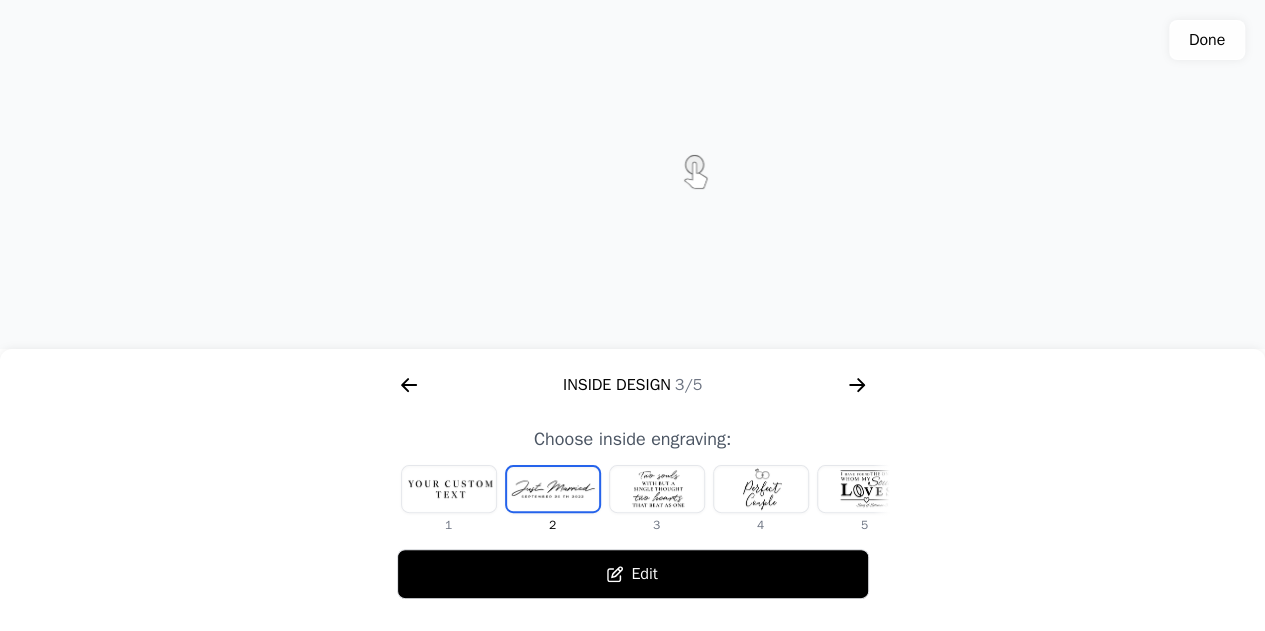 click 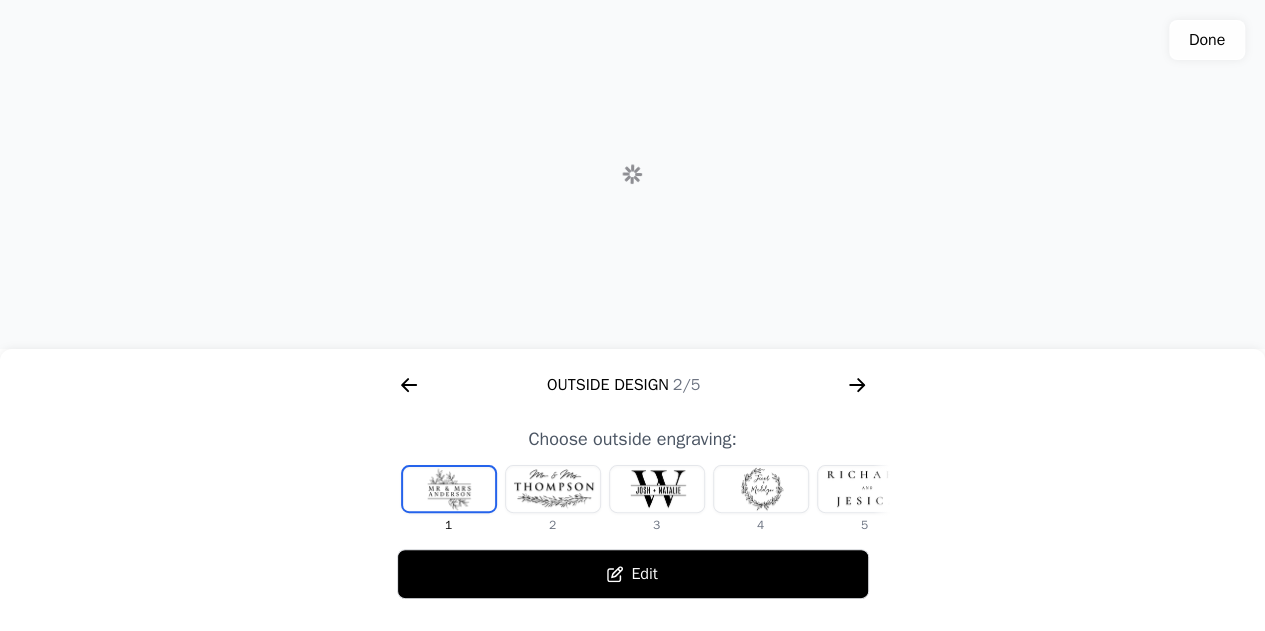 scroll, scrollTop: 0, scrollLeft: 768, axis: horizontal 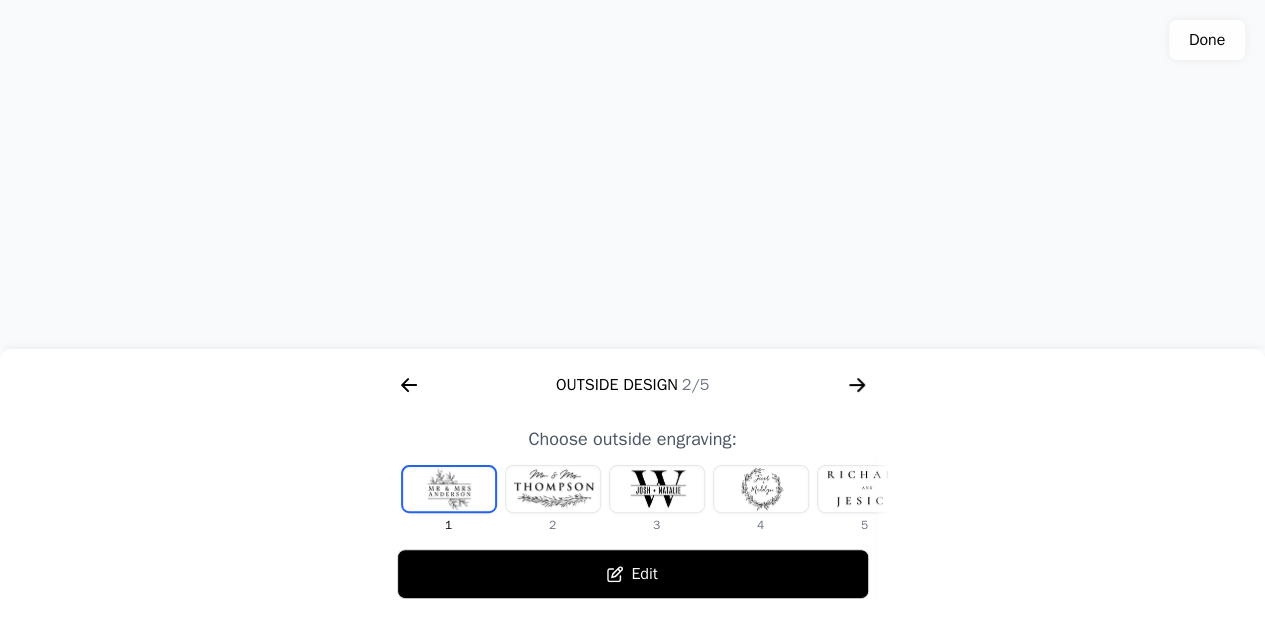 click at bounding box center (761, 489) 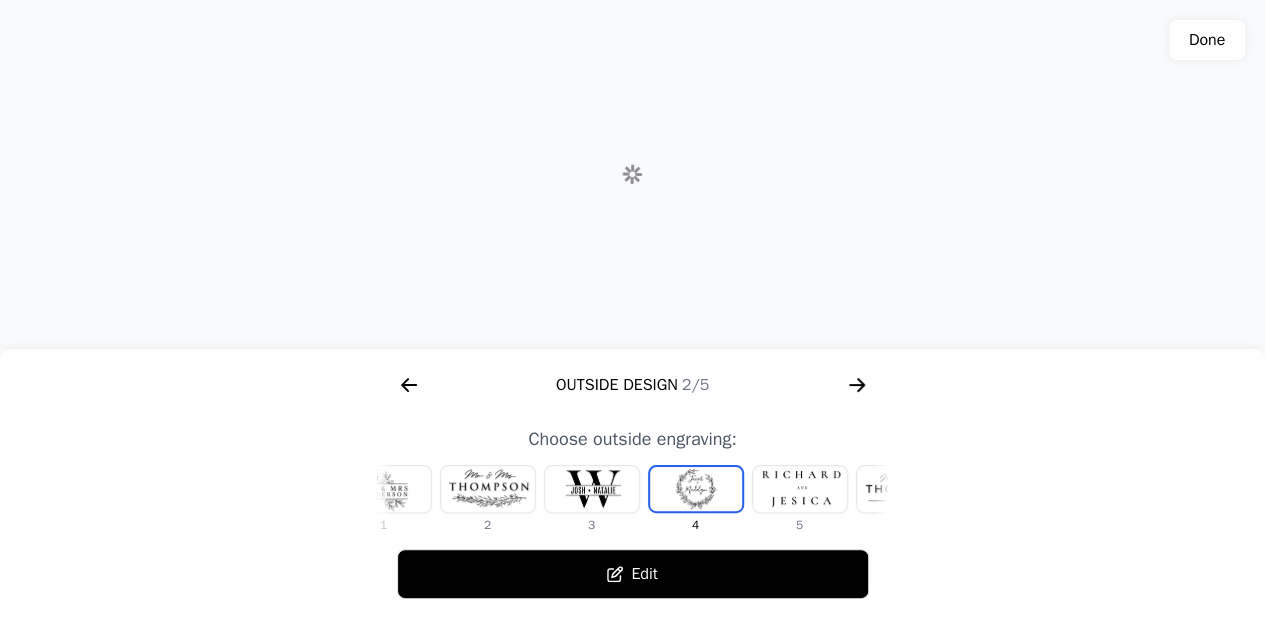 scroll, scrollTop: 0, scrollLeft: 128, axis: horizontal 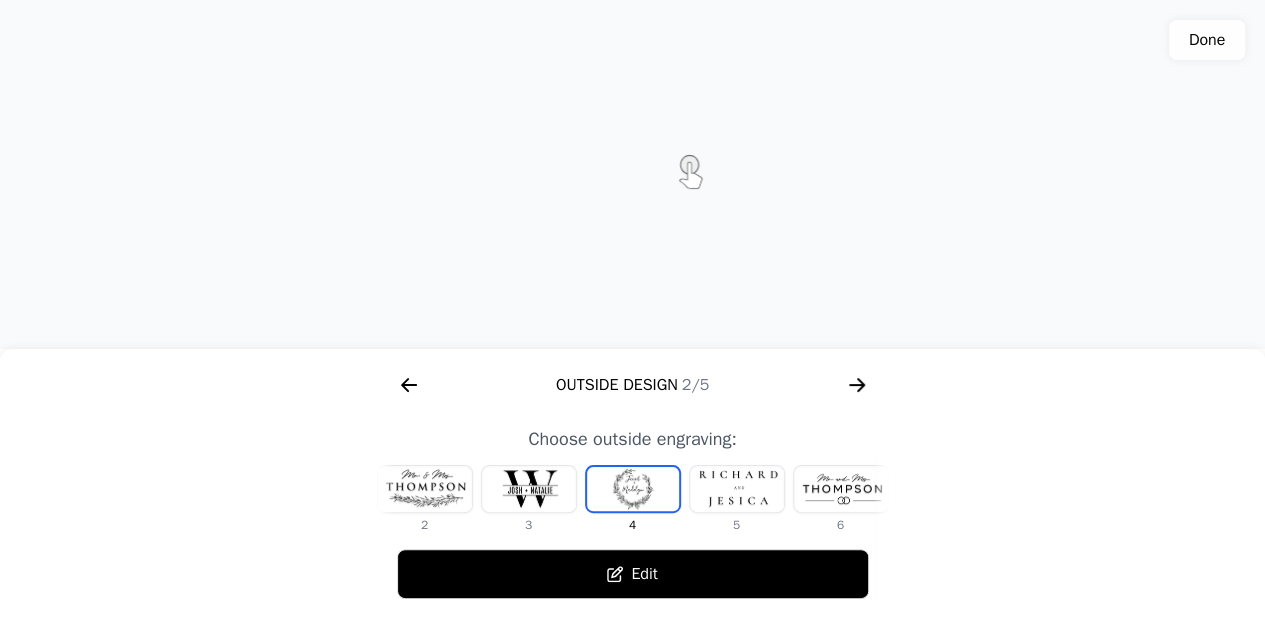 click at bounding box center (737, 489) 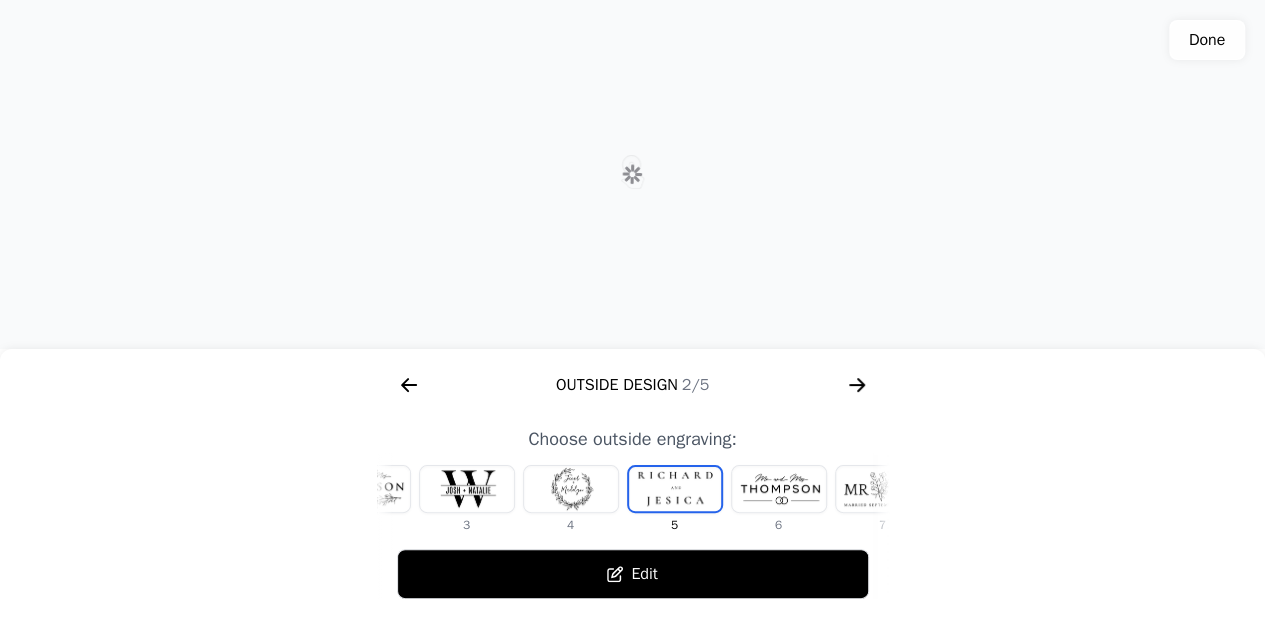 scroll, scrollTop: 0, scrollLeft: 232, axis: horizontal 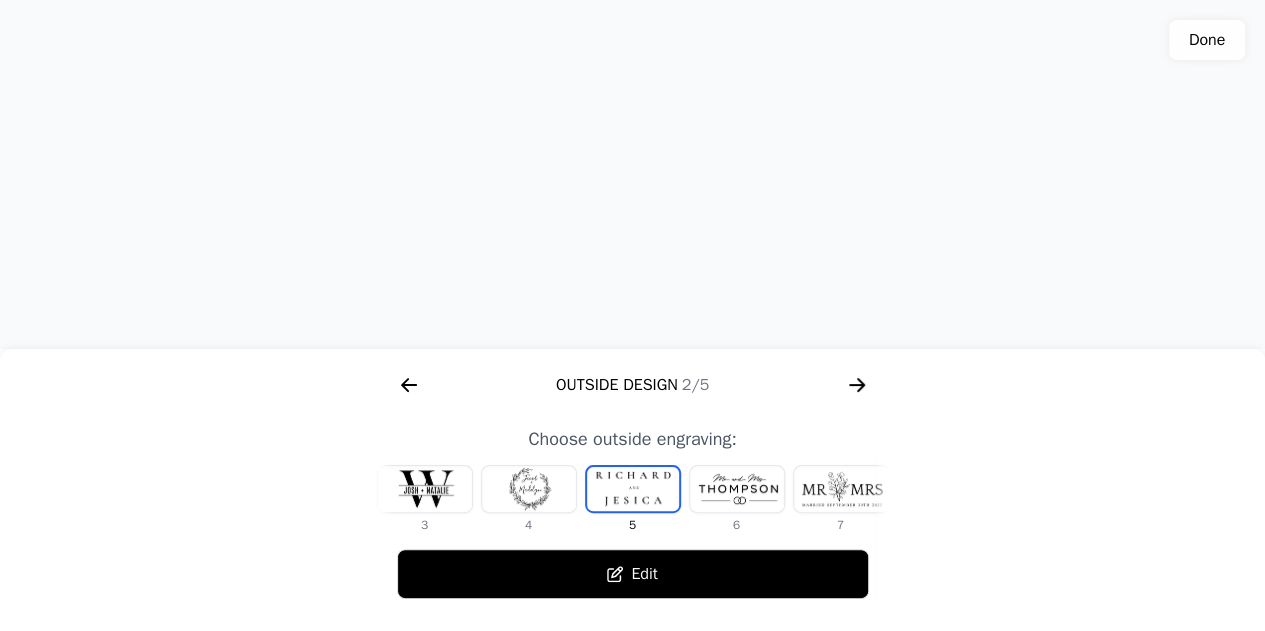 click at bounding box center (737, 489) 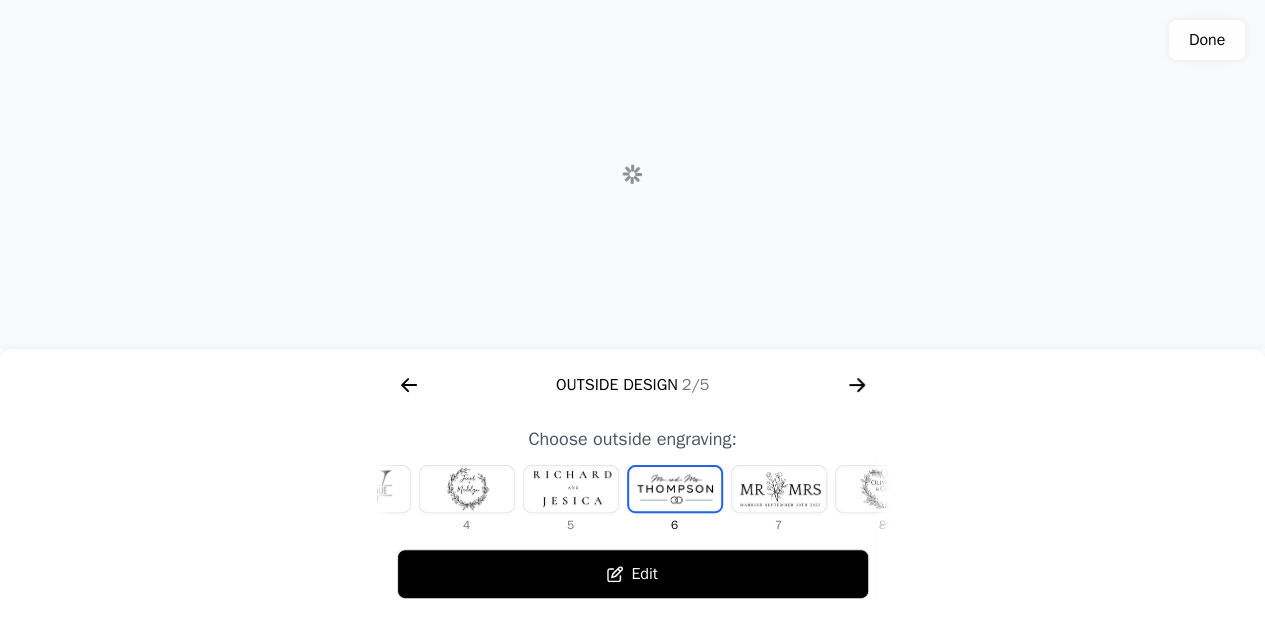 scroll, scrollTop: 0, scrollLeft: 336, axis: horizontal 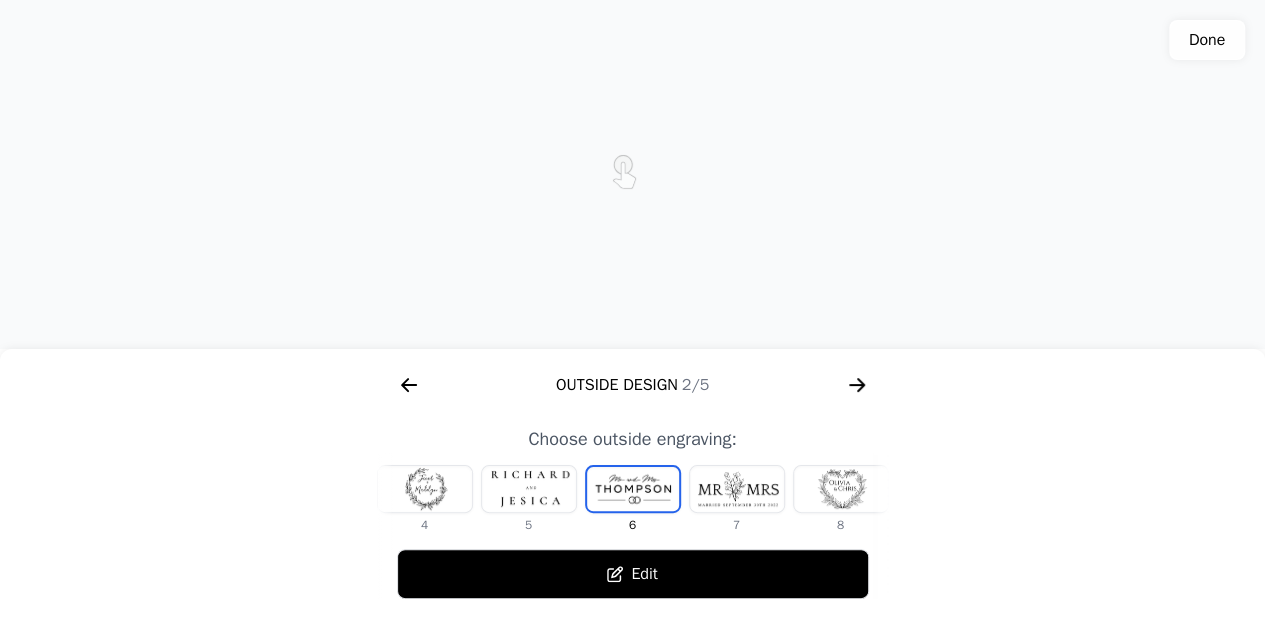 click at bounding box center [737, 489] 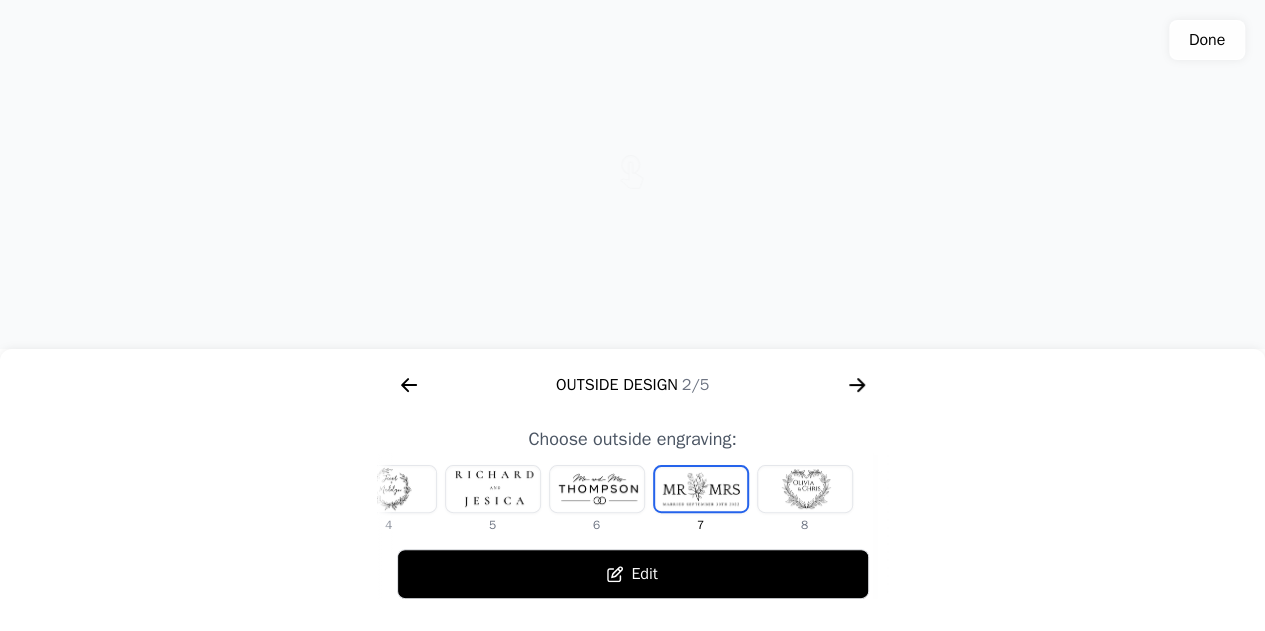 click on "Edit" at bounding box center (633, 574) 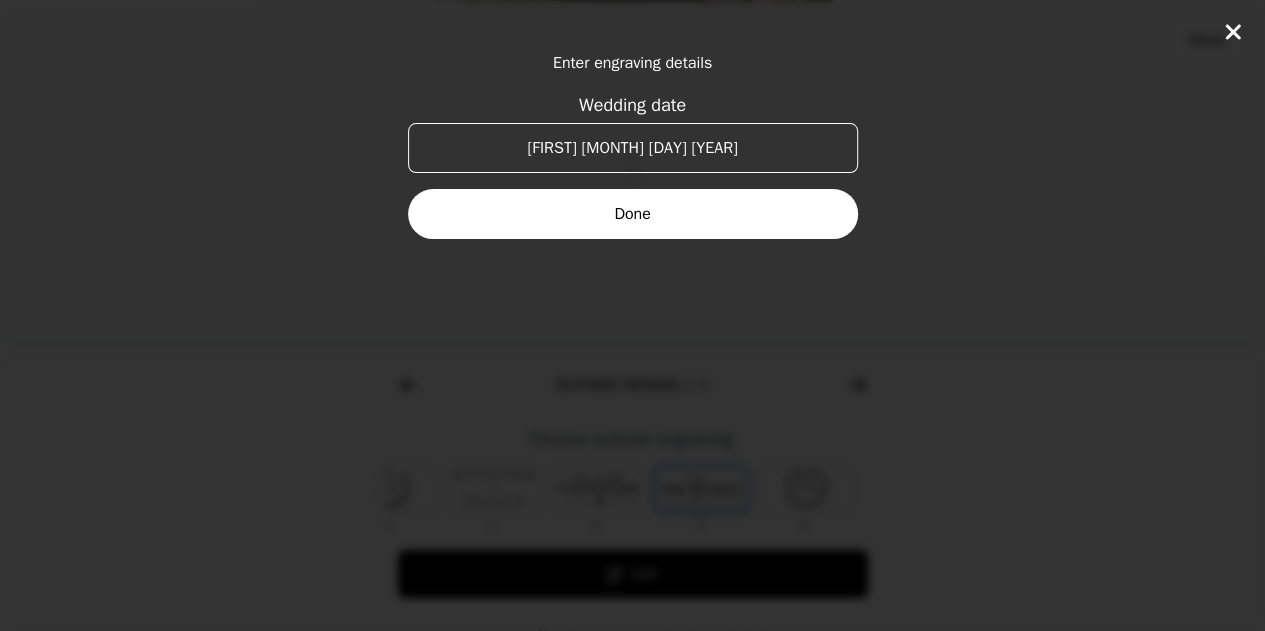 click on "[FIRST] [MONTH] [DAY] [YEAR]" at bounding box center [633, 148] 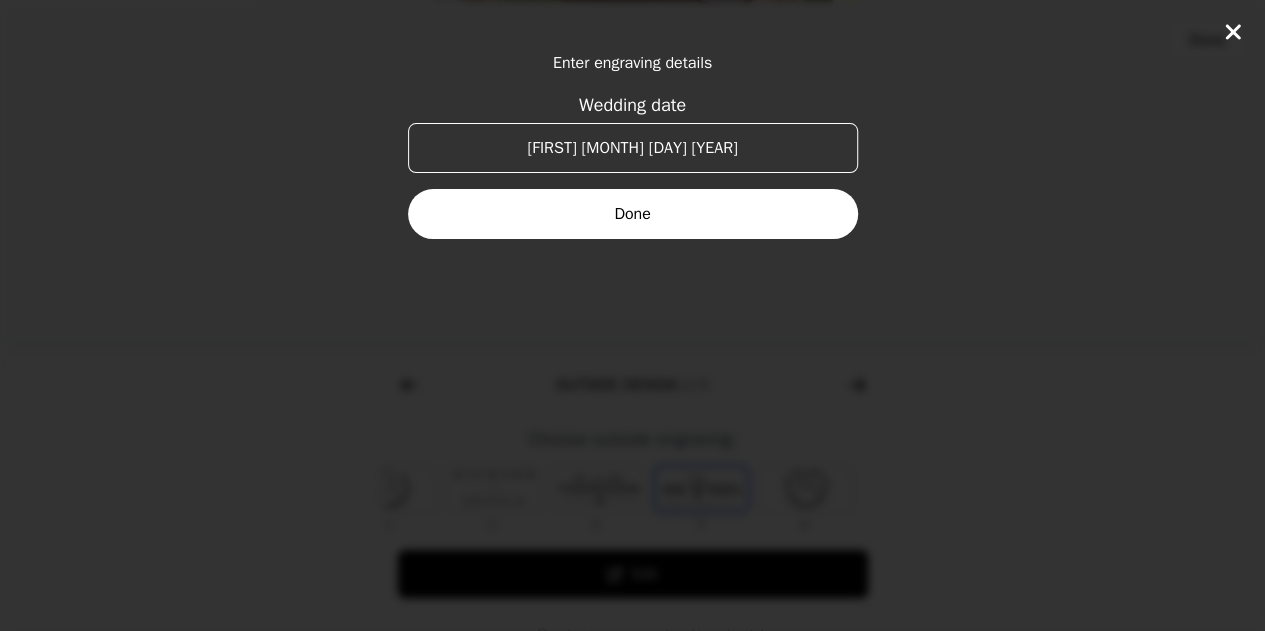 type on "[FIRST] [MONTH] [DAY] [YEAR]" 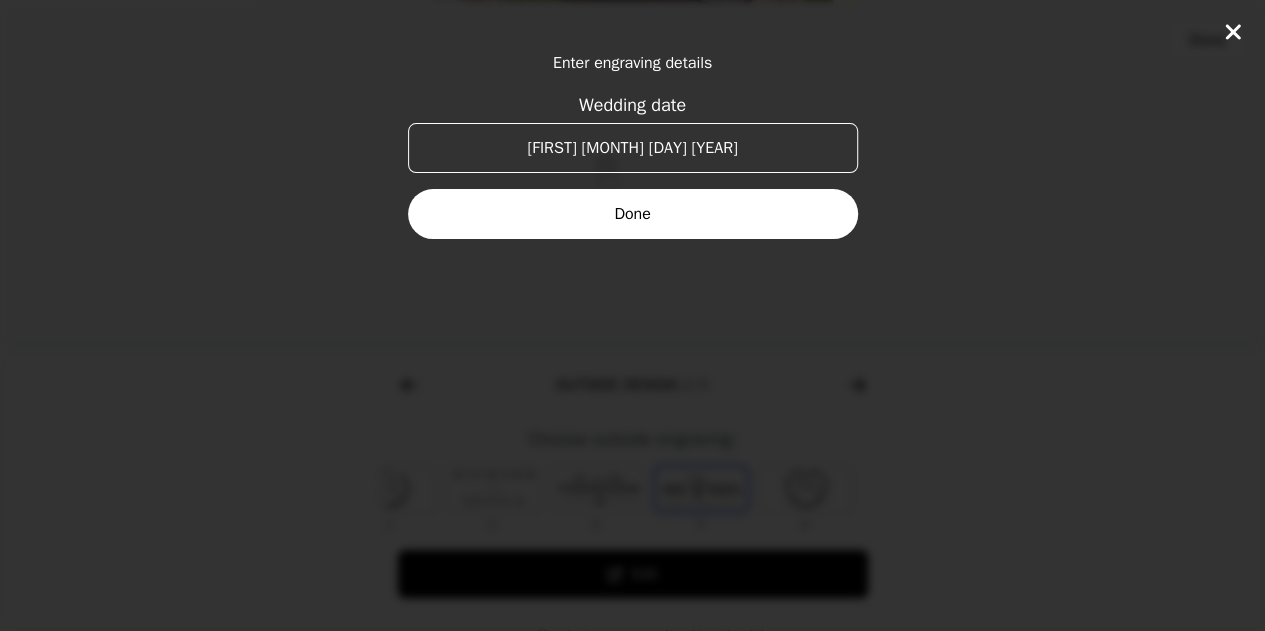 click on "Done" at bounding box center (633, 214) 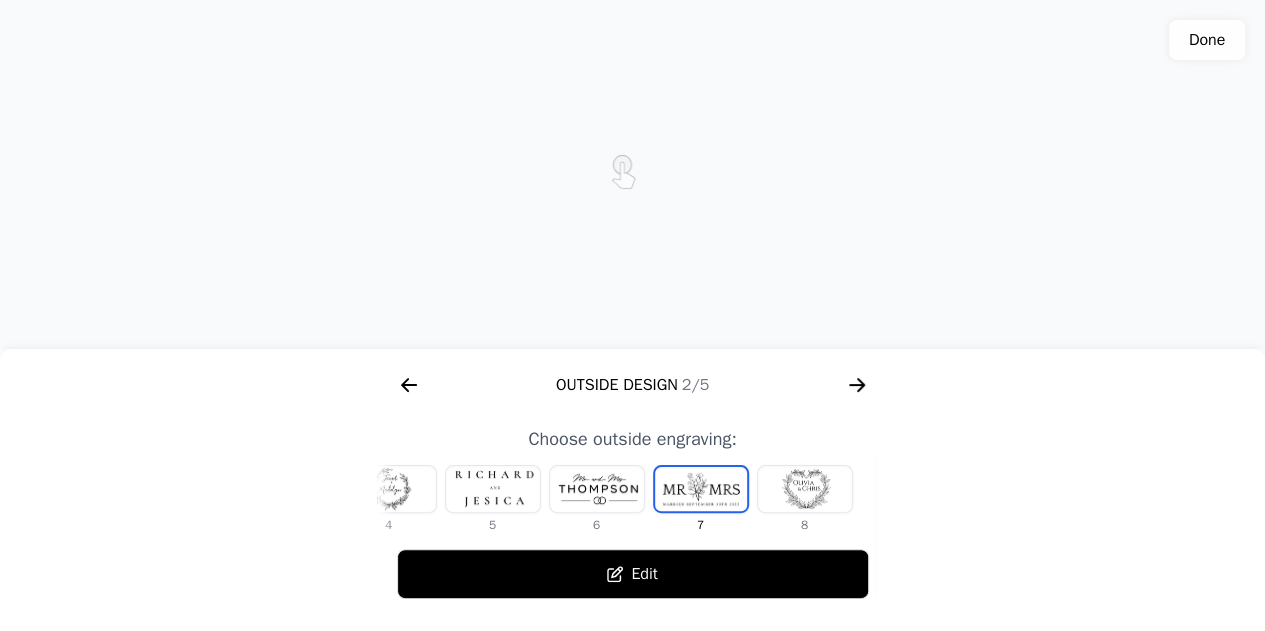 click on "Edit" at bounding box center (633, 574) 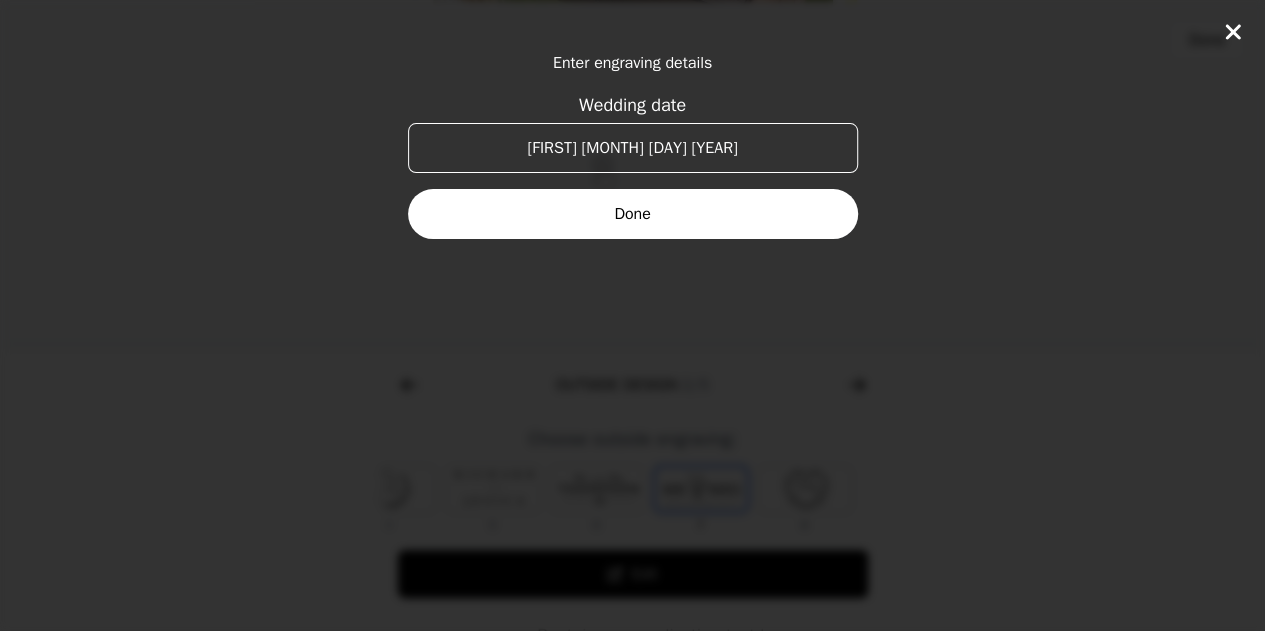 click on "[FIRST] [MONTH] [DAY] [YEAR]" at bounding box center (633, 148) 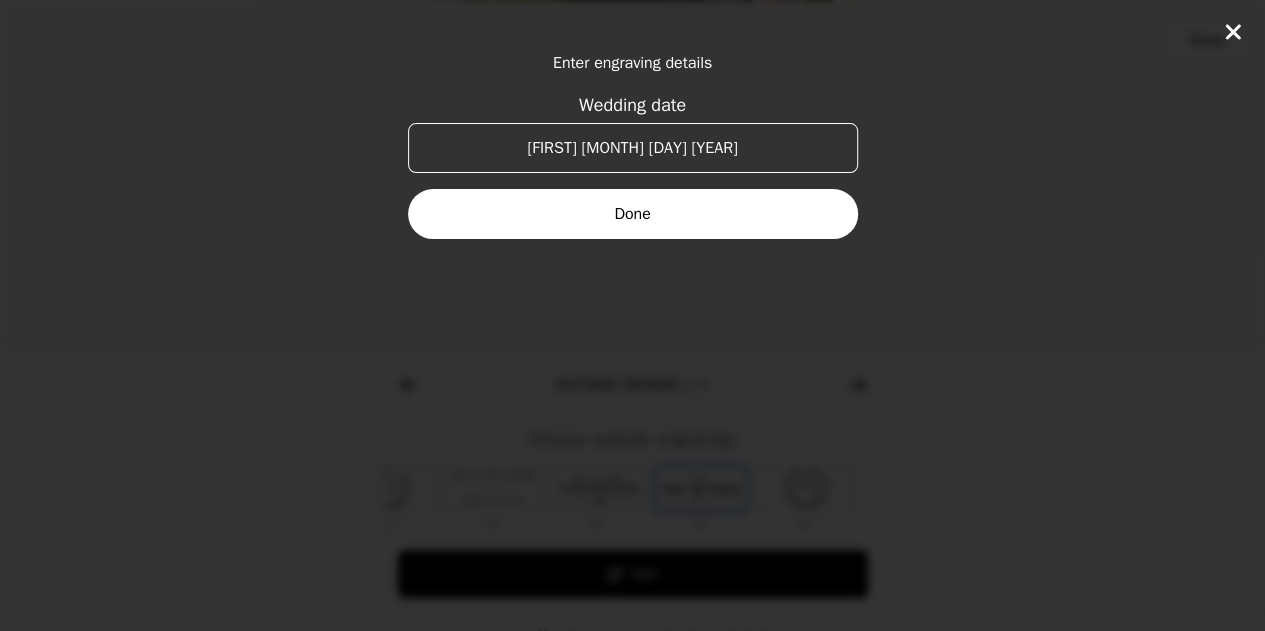 drag, startPoint x: 600, startPoint y: 143, endPoint x: 516, endPoint y: 143, distance: 84 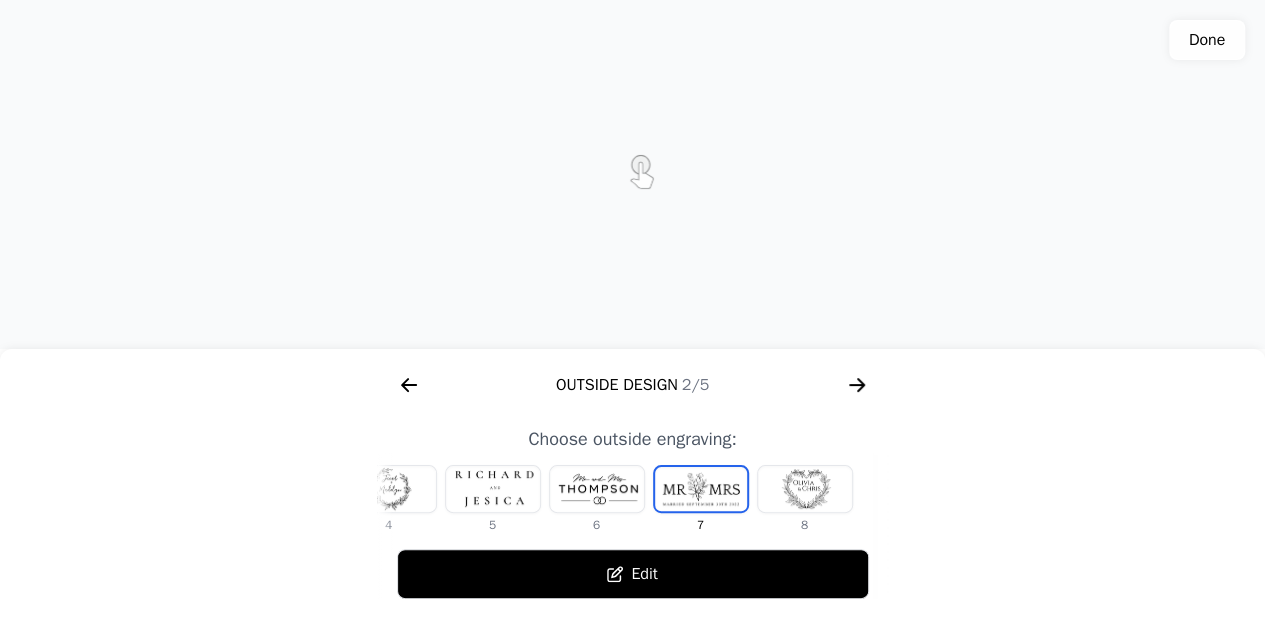 click at bounding box center [805, 489] 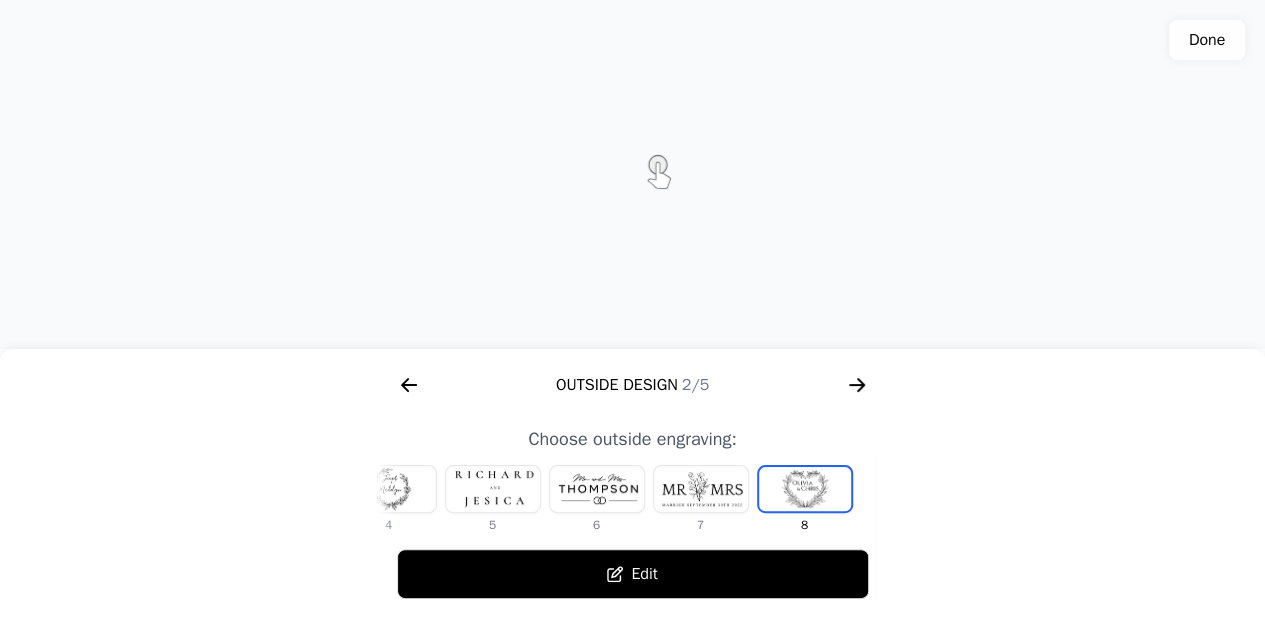 click at bounding box center [389, 489] 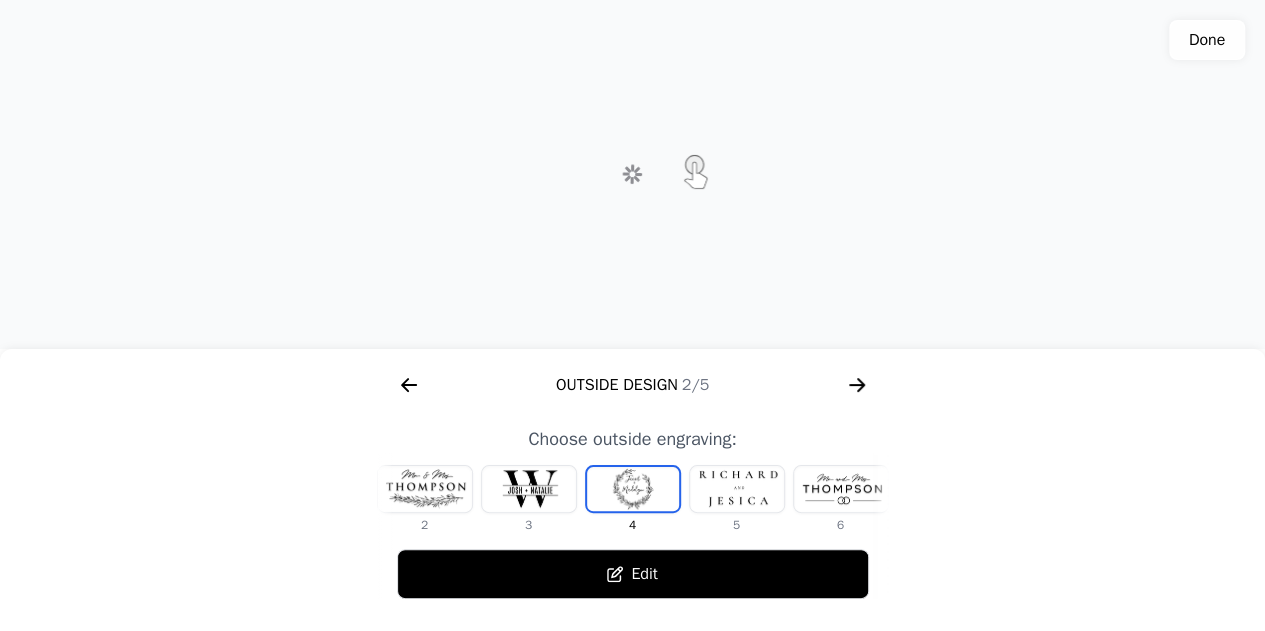 click at bounding box center (425, 489) 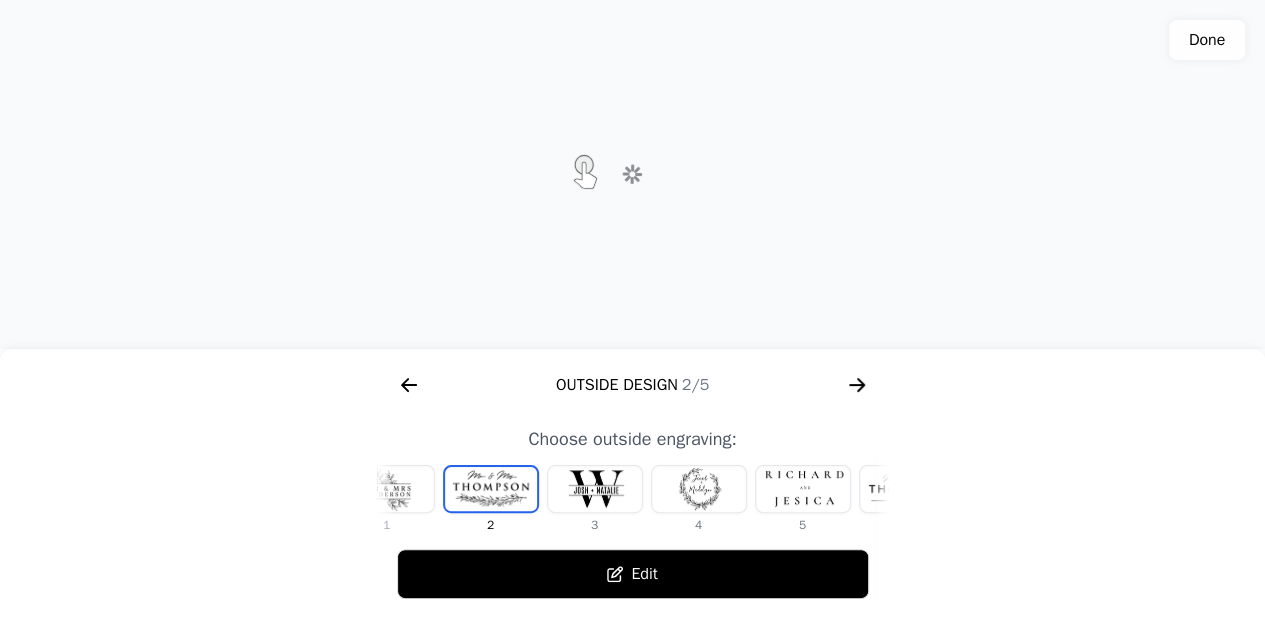 scroll, scrollTop: 0, scrollLeft: 0, axis: both 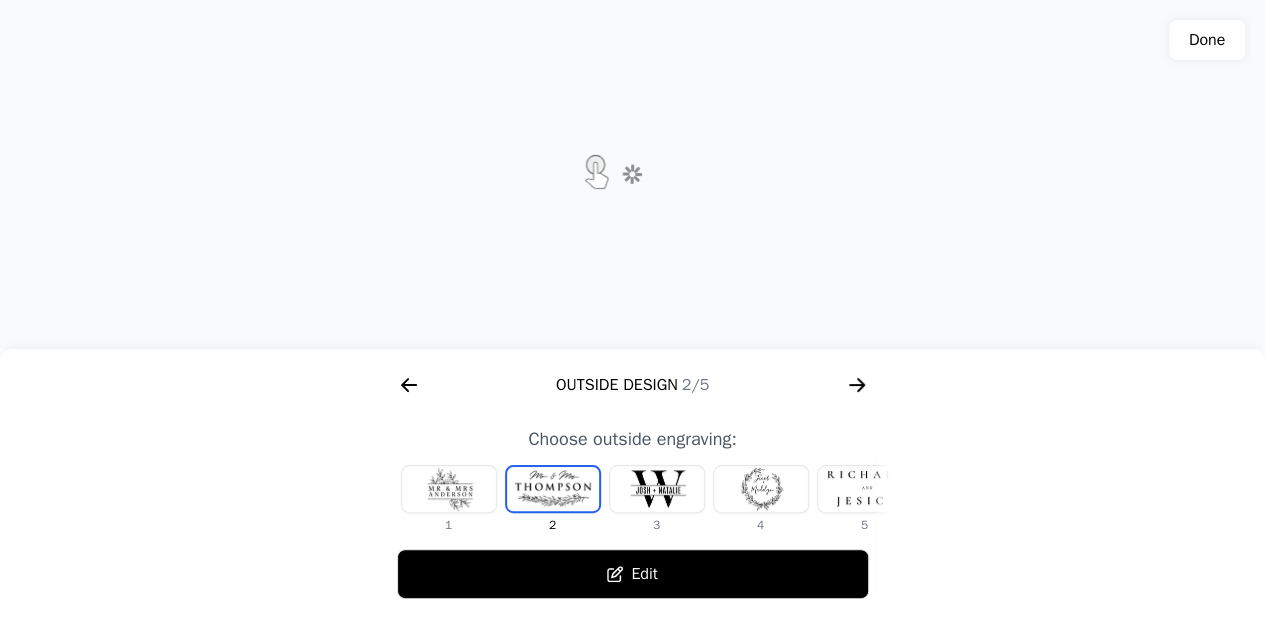 click at bounding box center (449, 489) 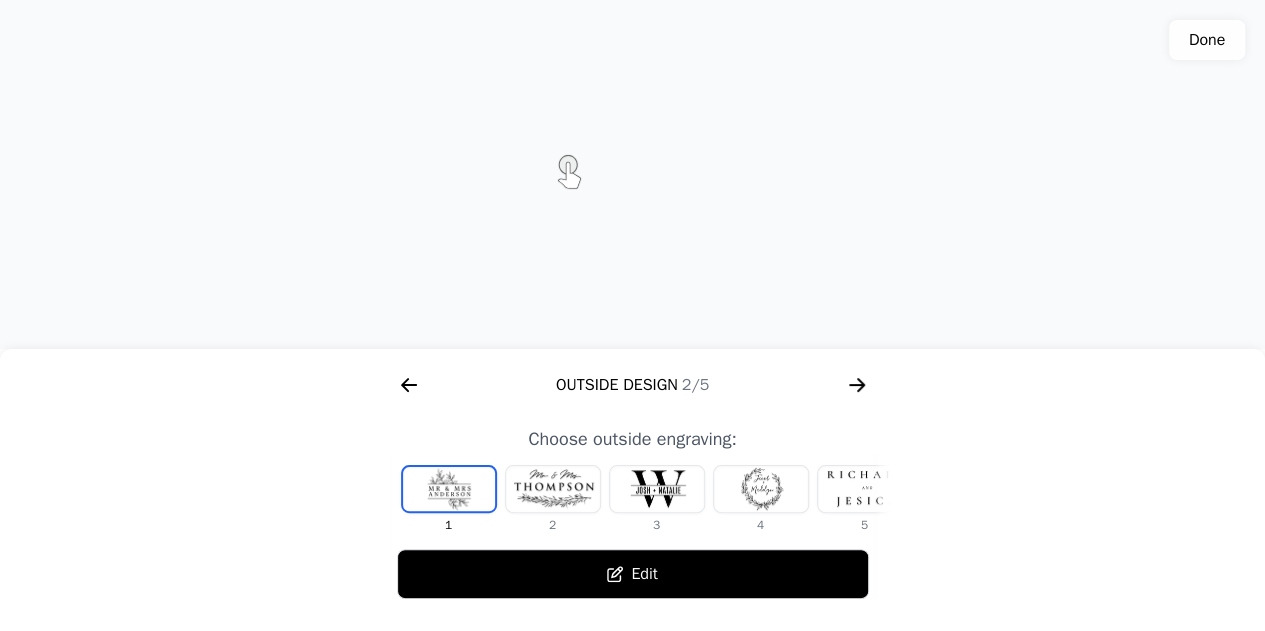 click 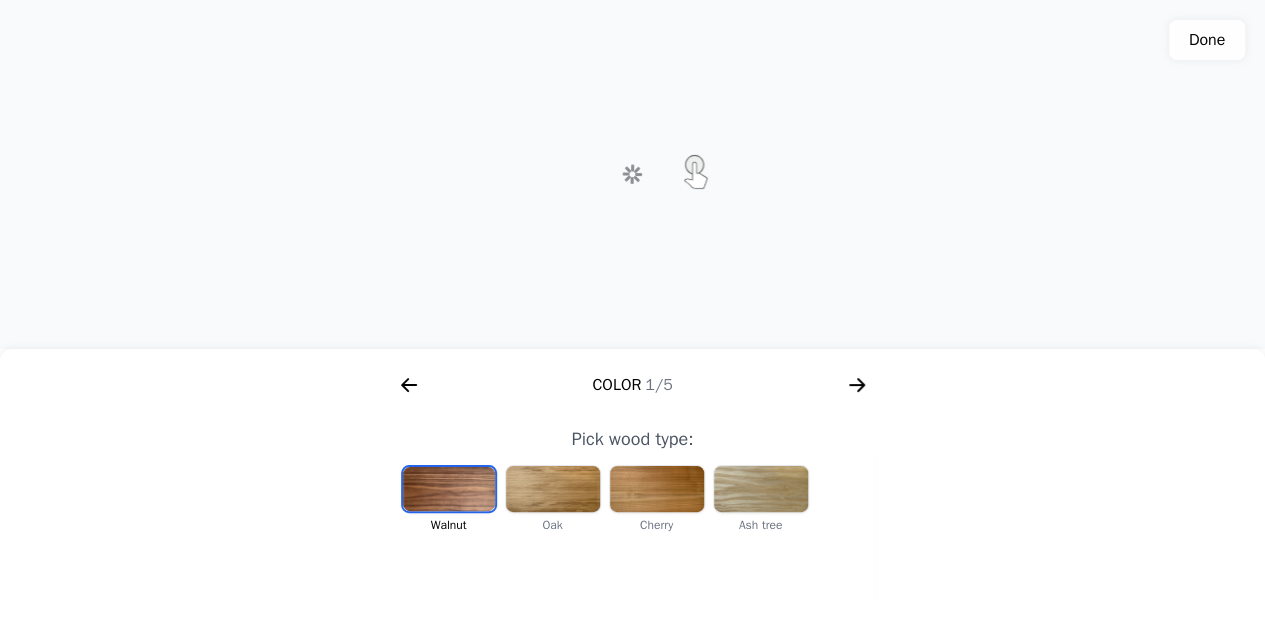 click 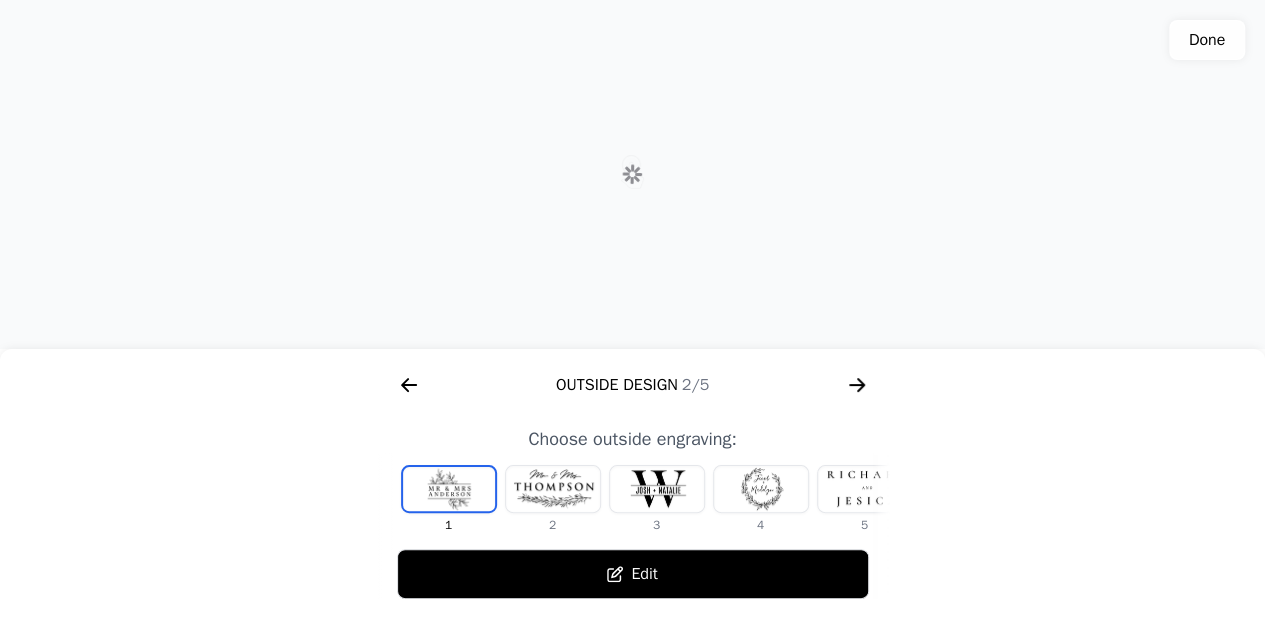 click 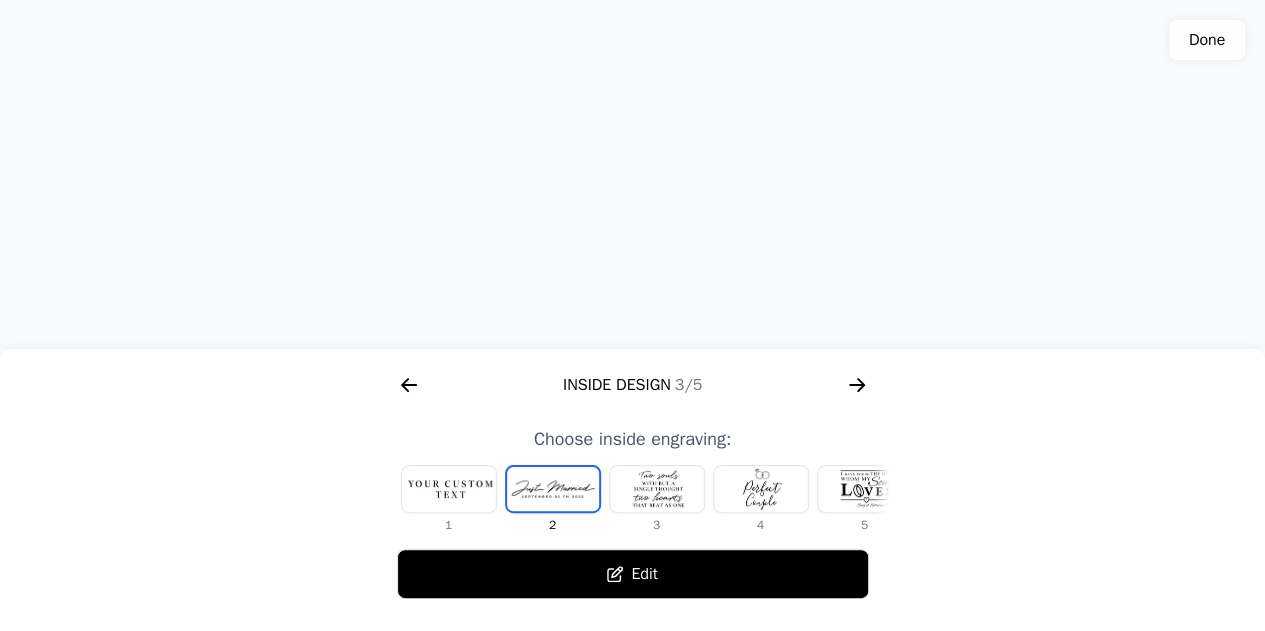 click 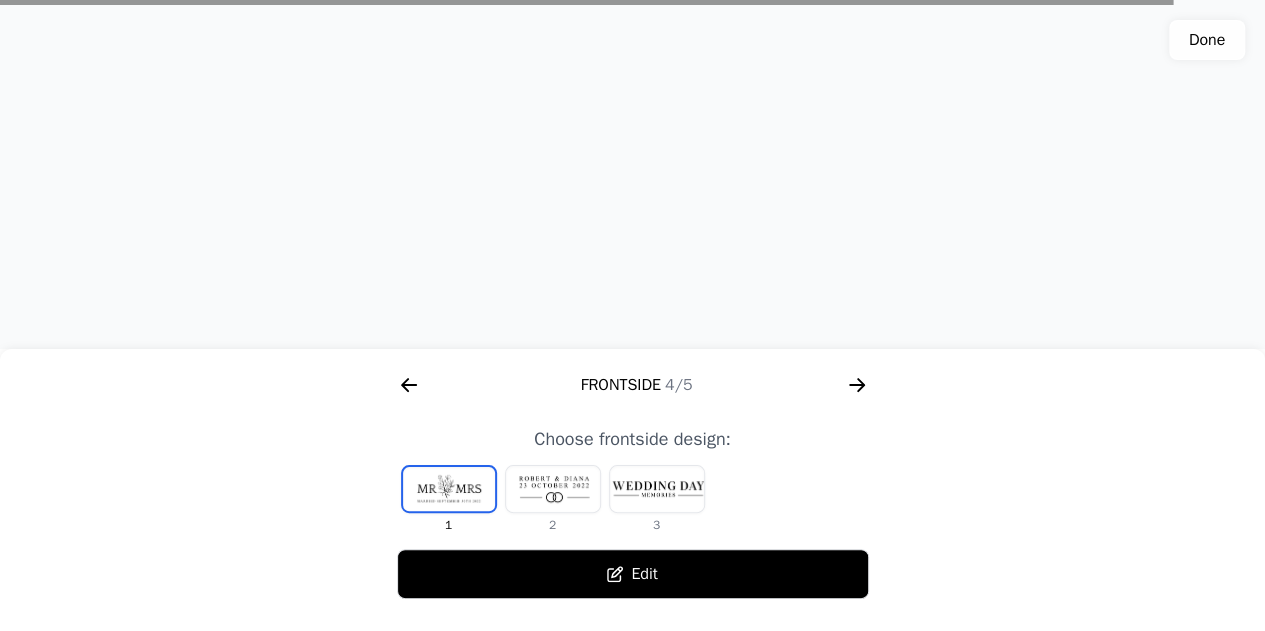 scroll, scrollTop: 0, scrollLeft: 1792, axis: horizontal 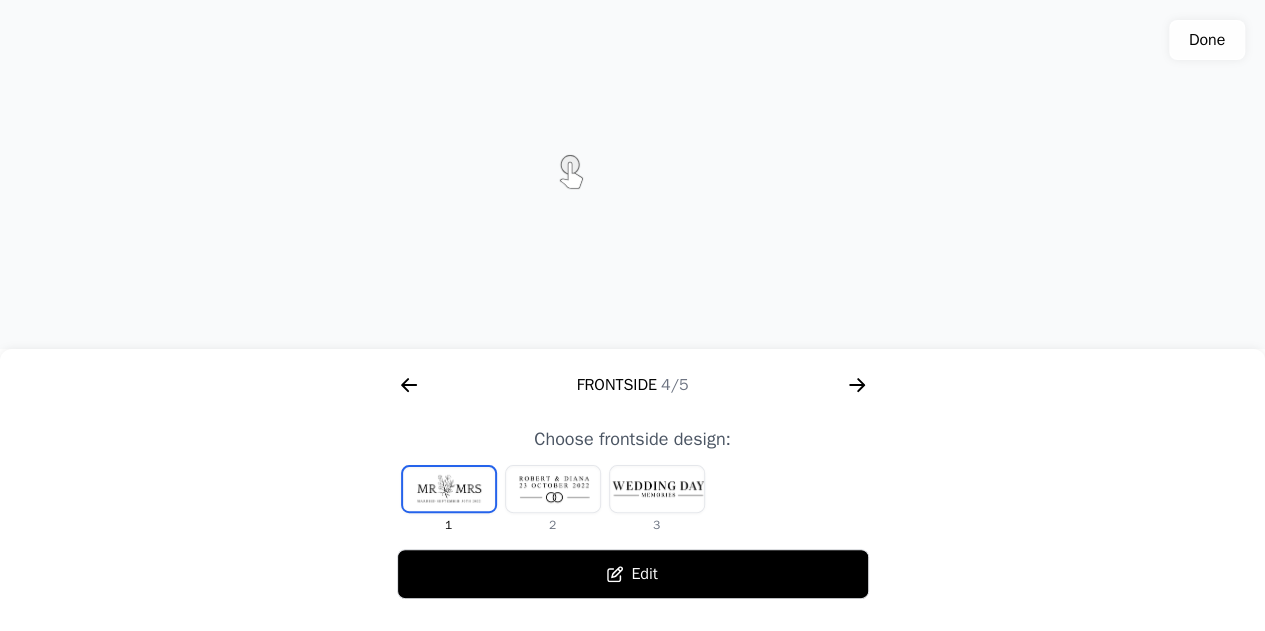 click 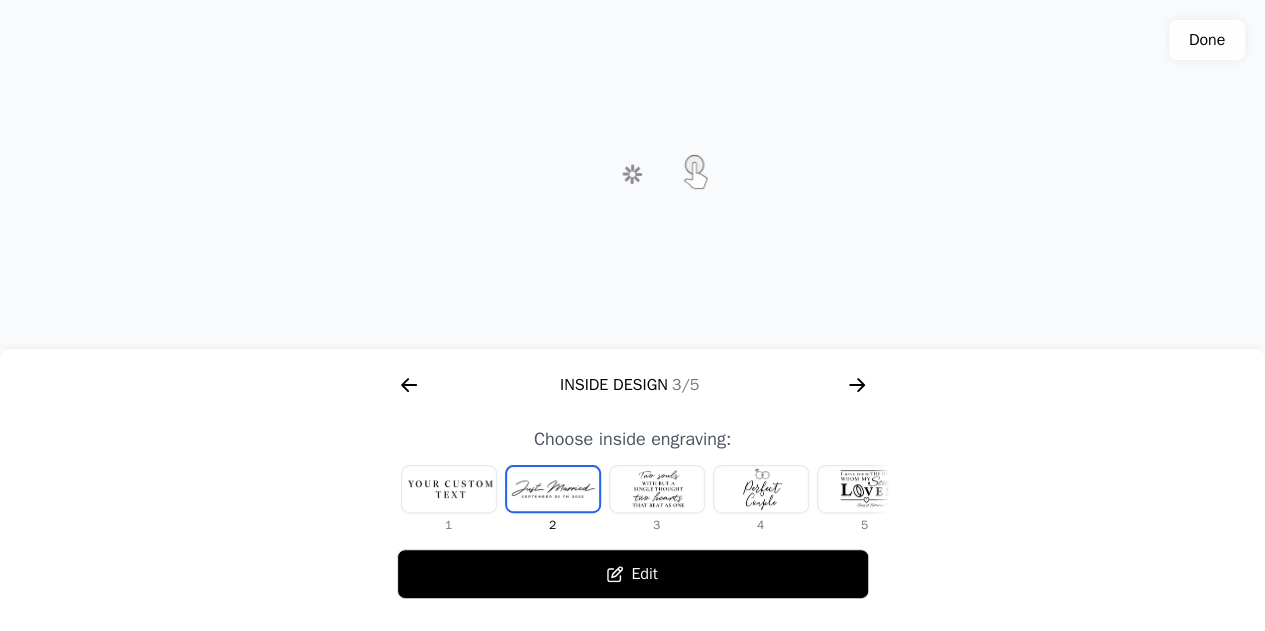 scroll, scrollTop: 0, scrollLeft: 1280, axis: horizontal 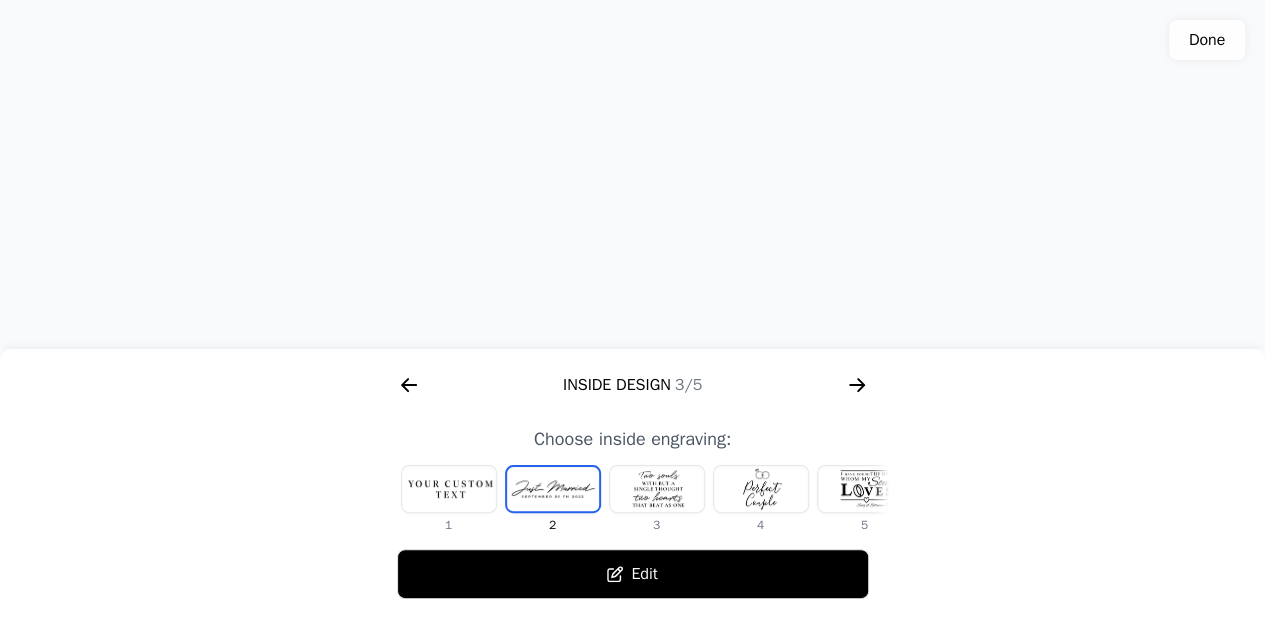 click at bounding box center [657, 489] 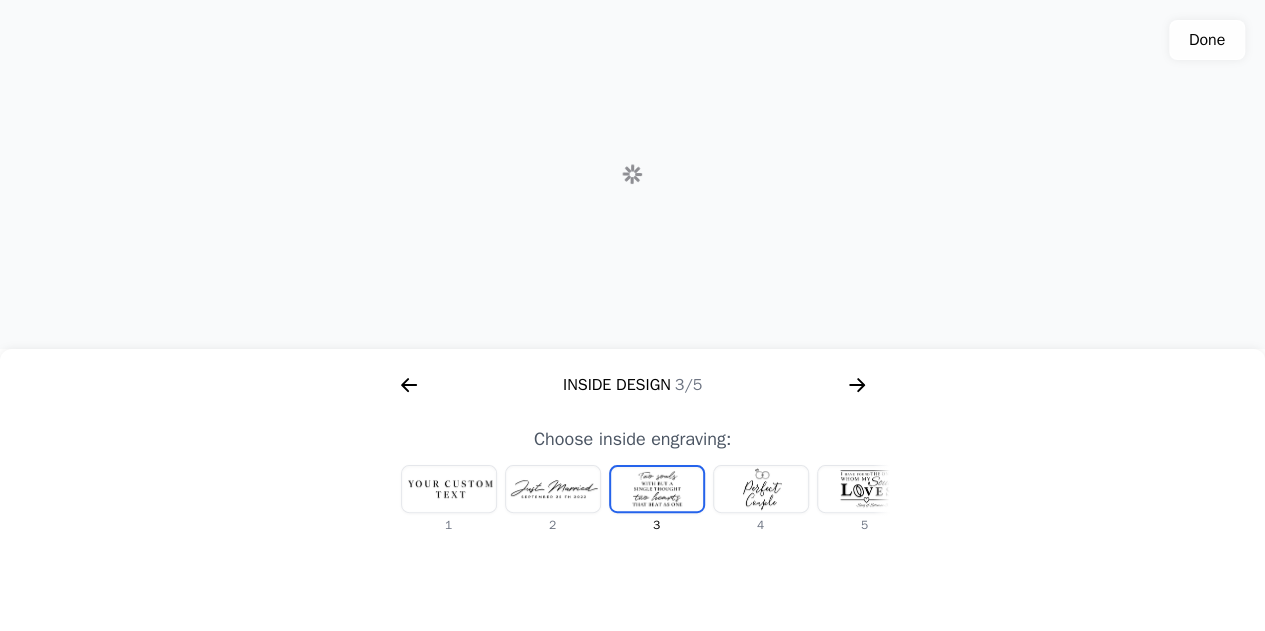 scroll, scrollTop: 0, scrollLeft: 24, axis: horizontal 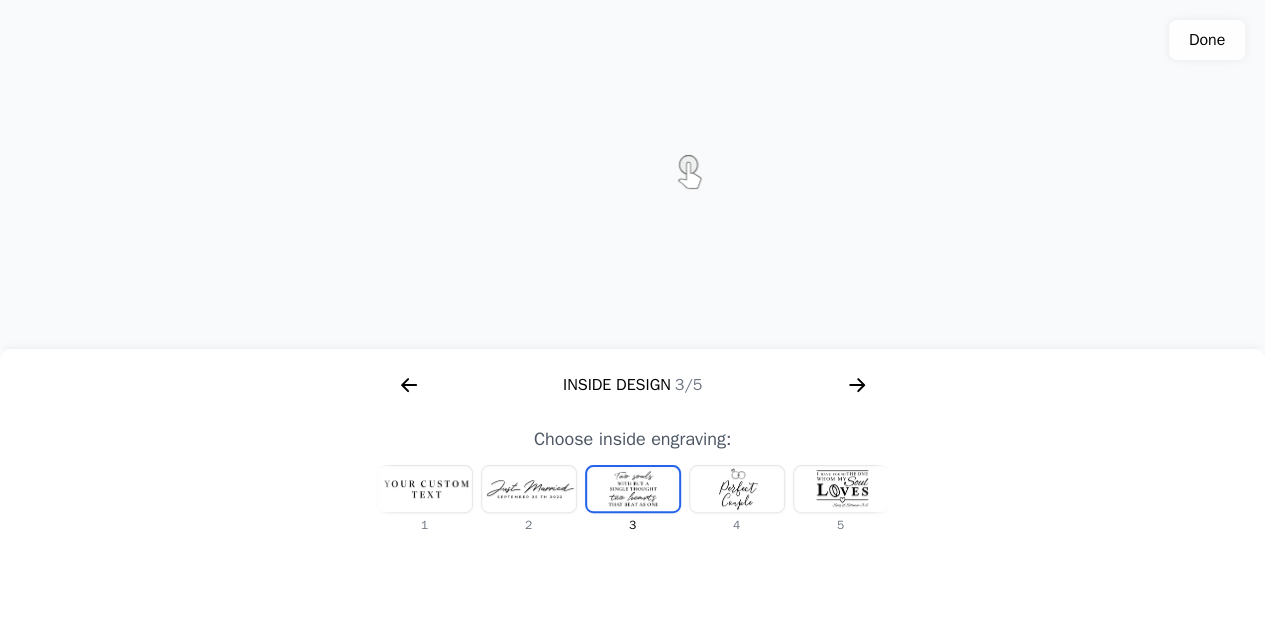 click at bounding box center (737, 489) 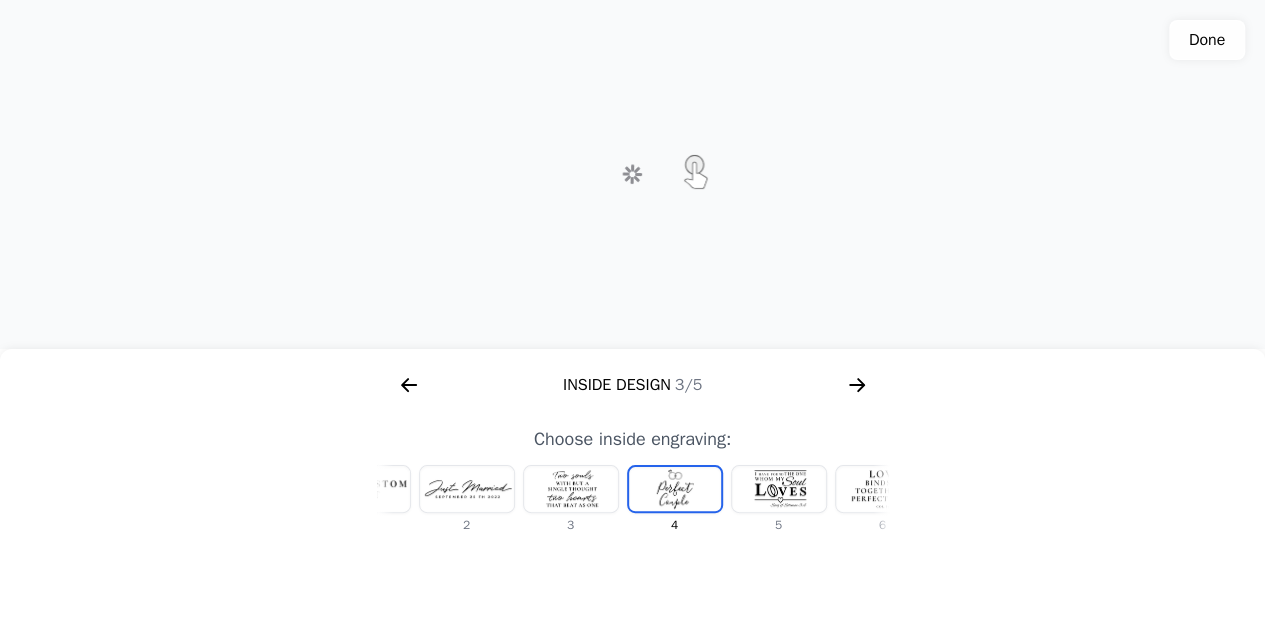 scroll, scrollTop: 0, scrollLeft: 128, axis: horizontal 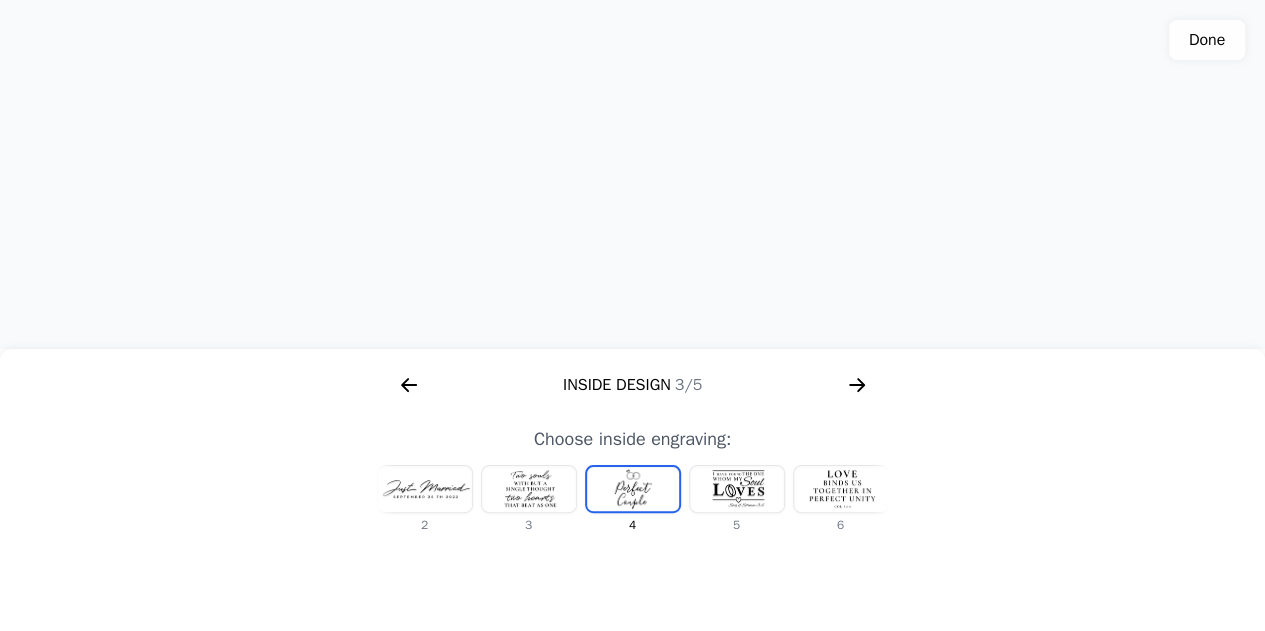 click at bounding box center (737, 489) 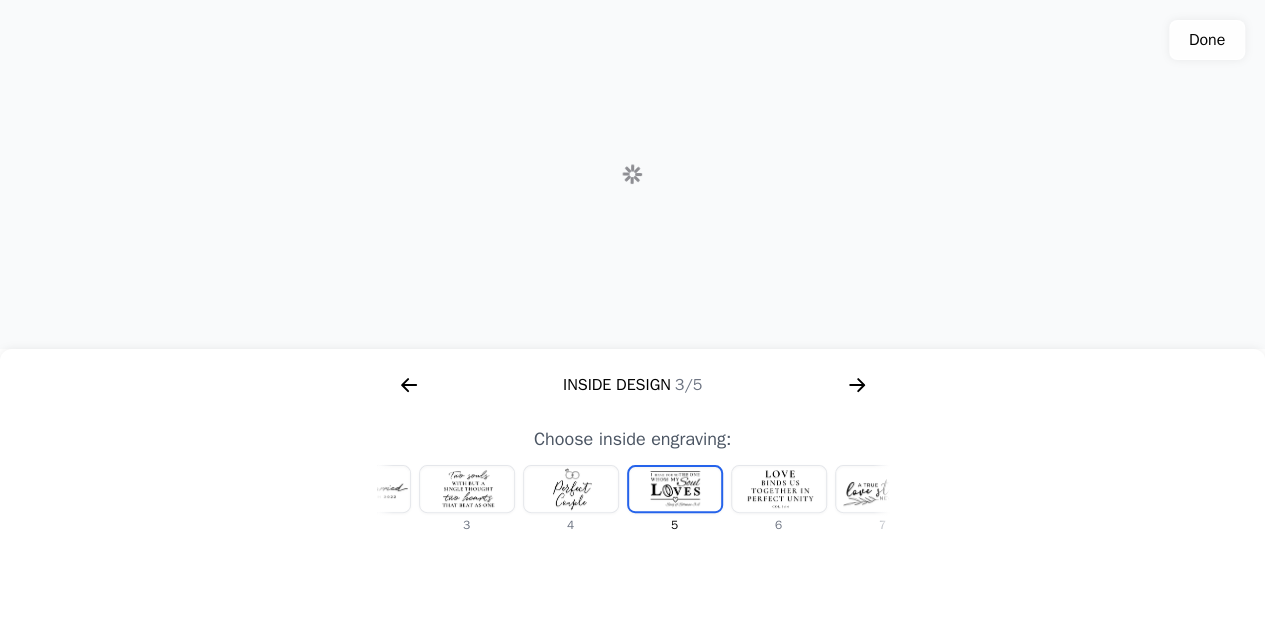 scroll, scrollTop: 0, scrollLeft: 232, axis: horizontal 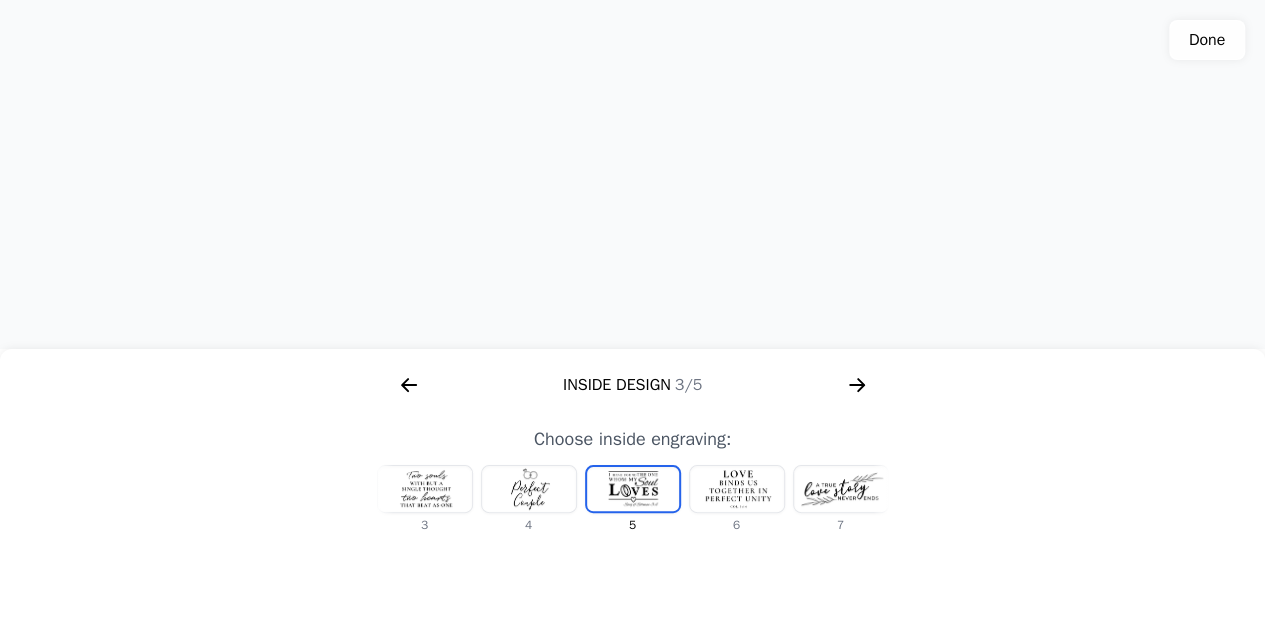 click at bounding box center (841, 489) 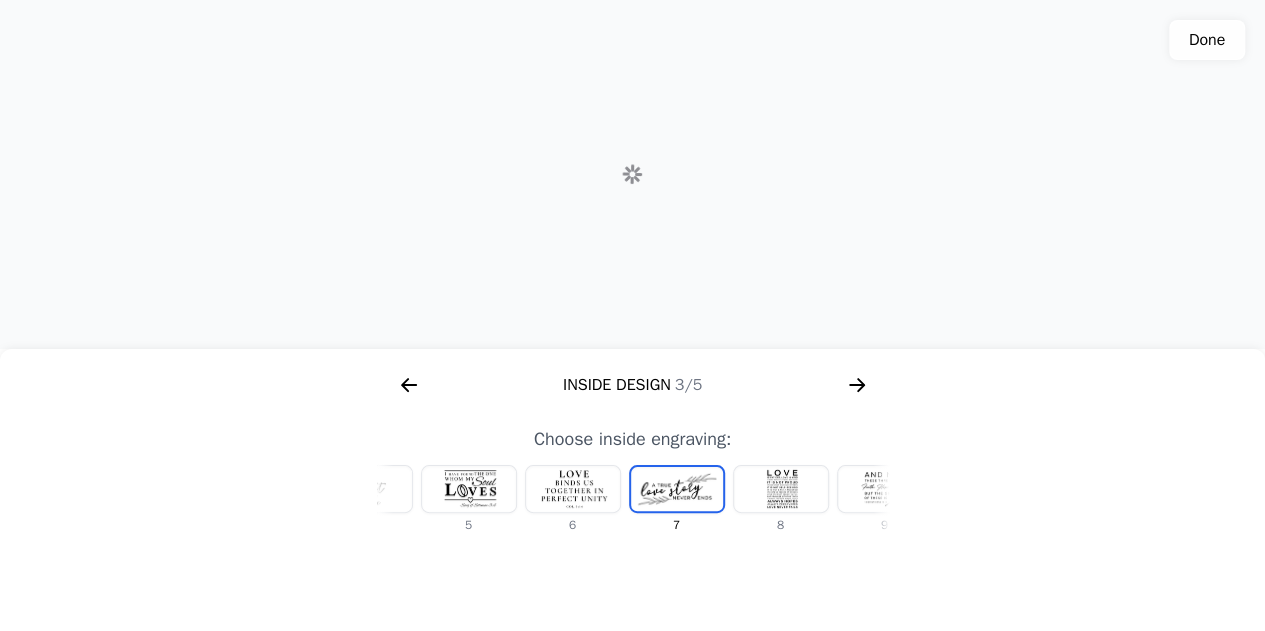 scroll, scrollTop: 0, scrollLeft: 440, axis: horizontal 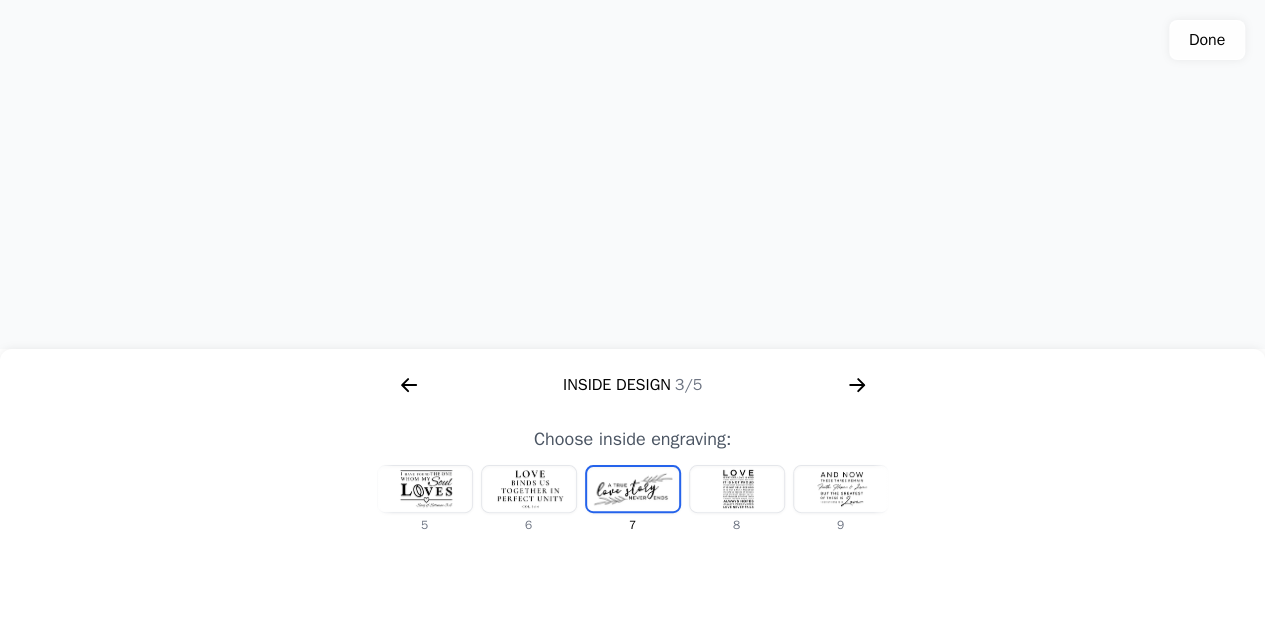 click at bounding box center (841, 489) 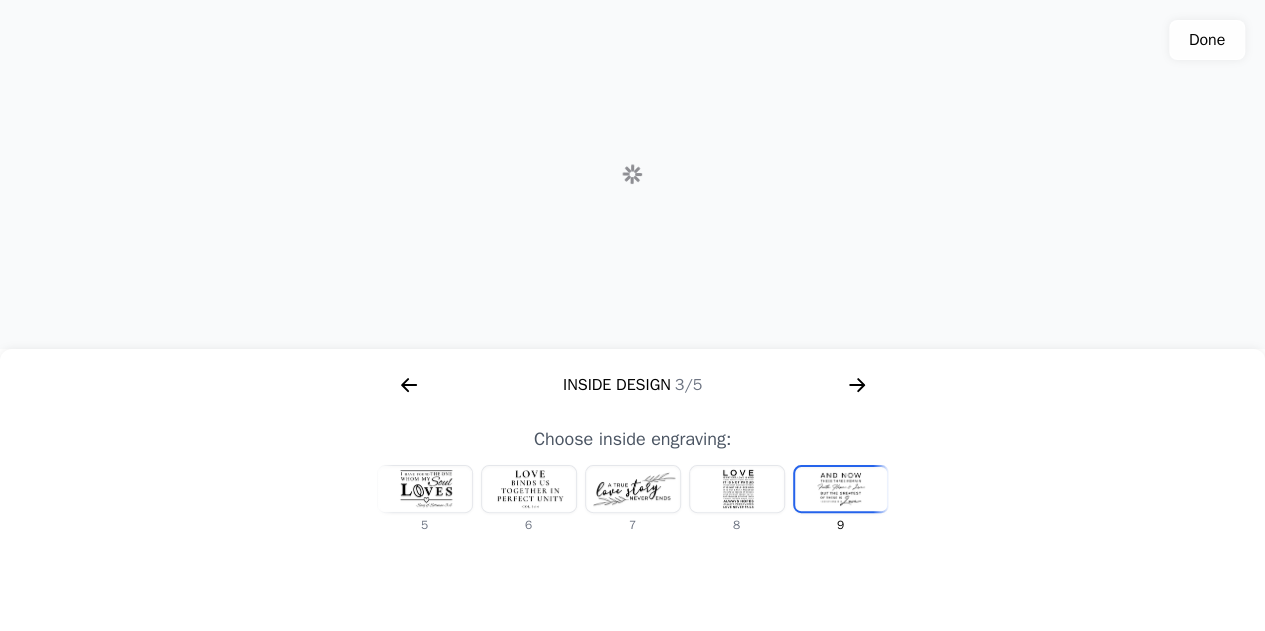 scroll, scrollTop: 0, scrollLeft: 476, axis: horizontal 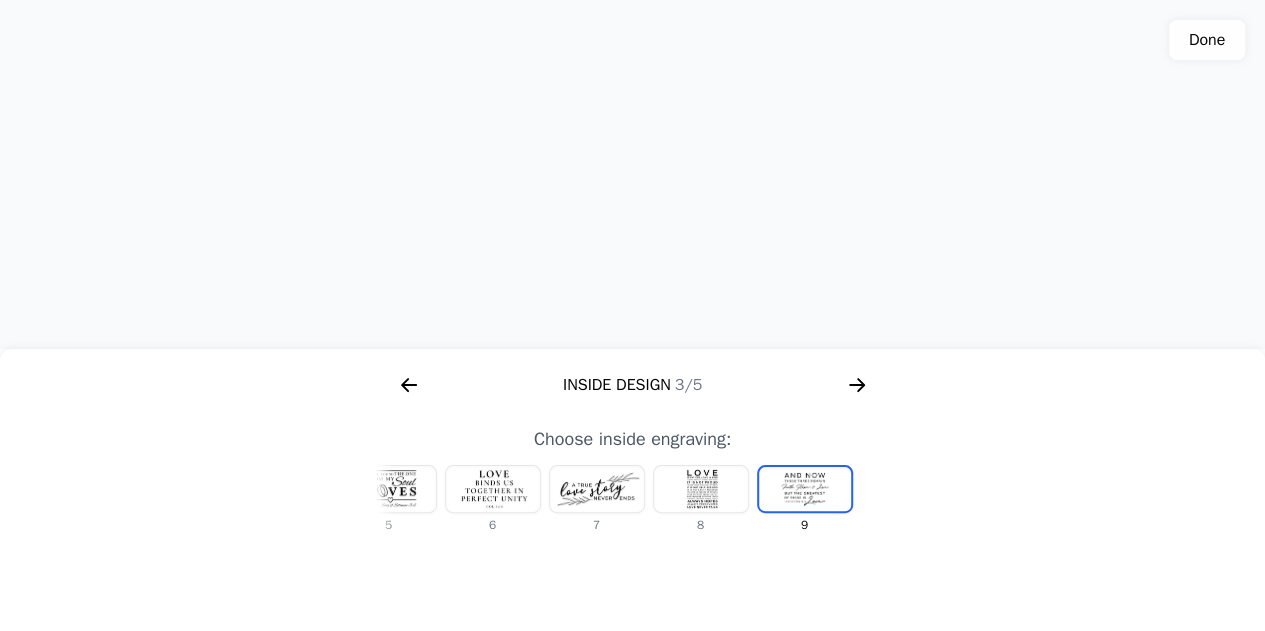 click at bounding box center (701, 489) 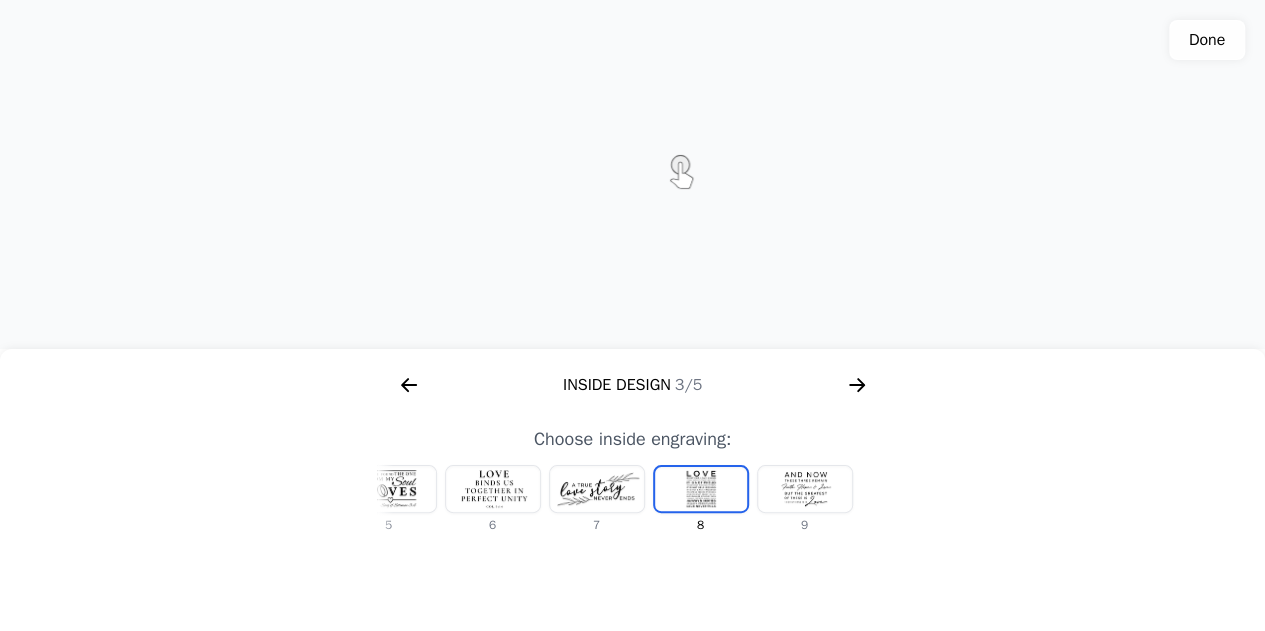 click at bounding box center [632, 175] 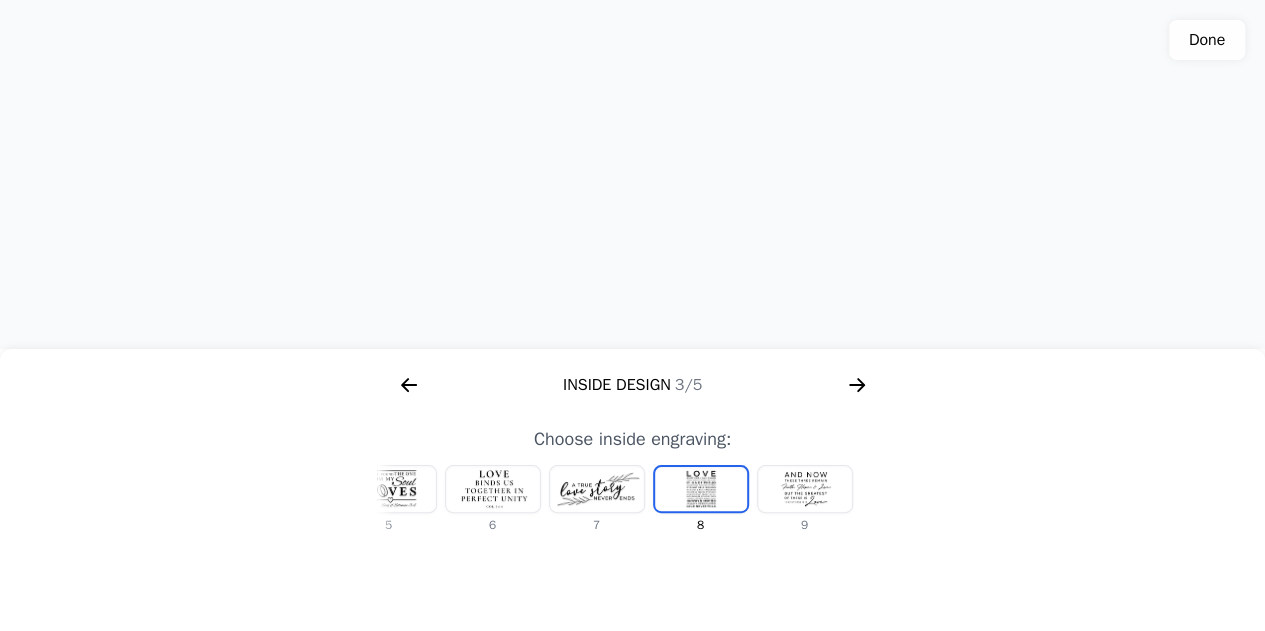 click at bounding box center (632, 175) 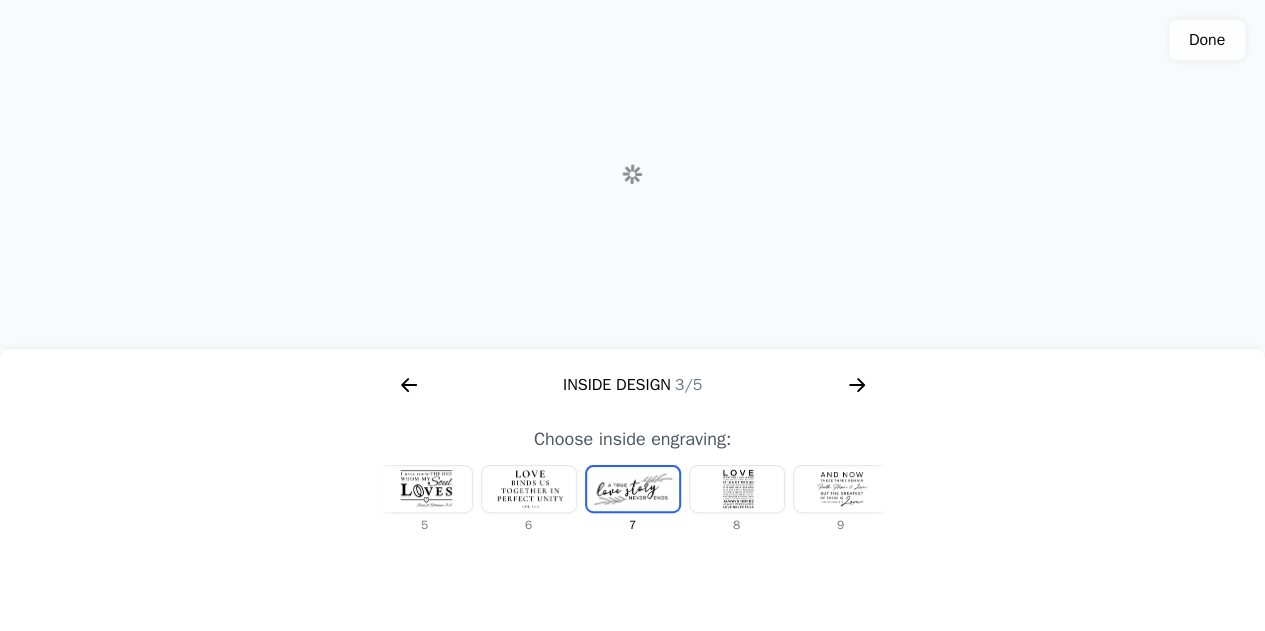 click at bounding box center (529, 489) 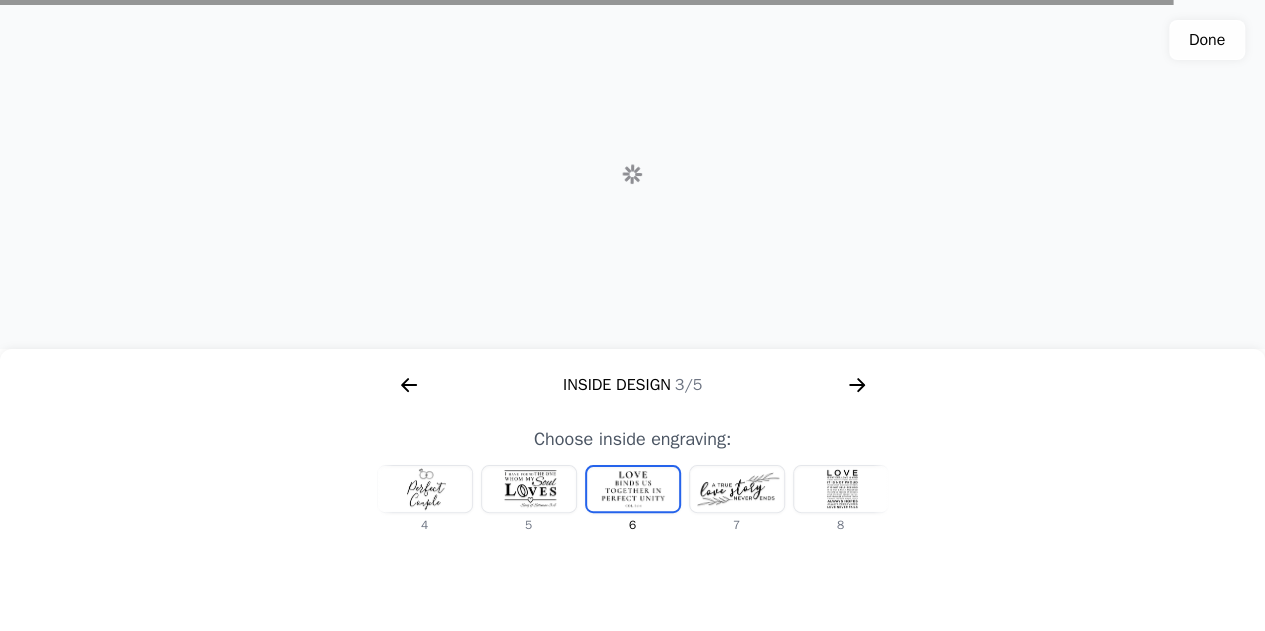 click at bounding box center [529, 489] 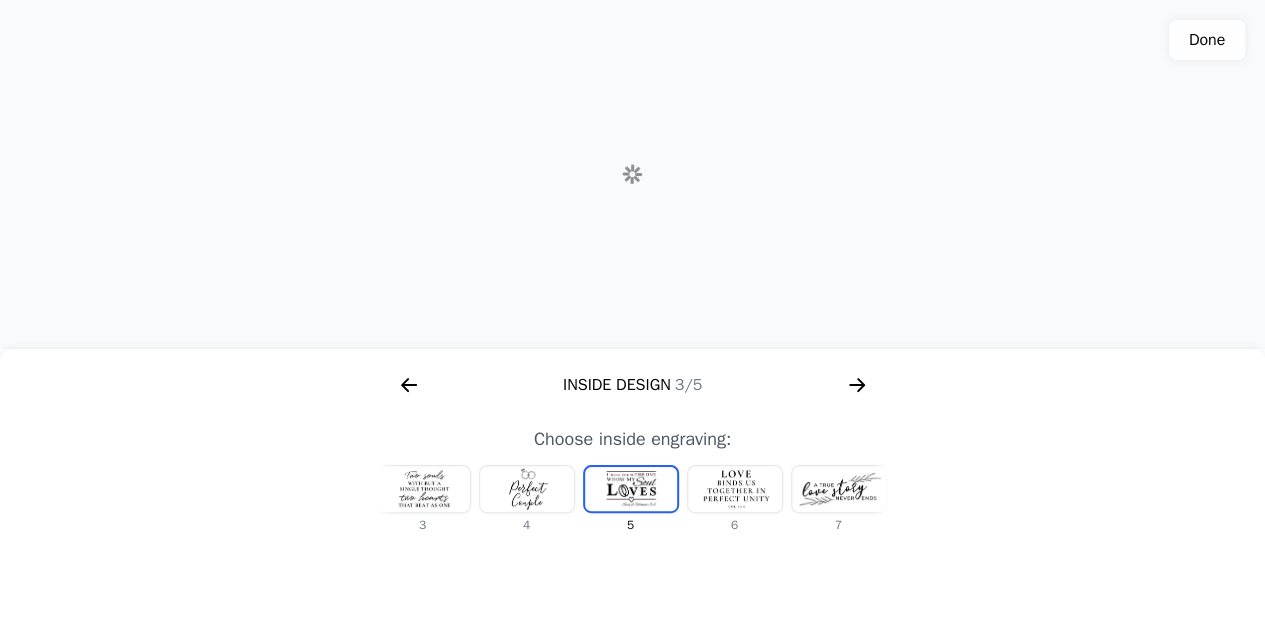 scroll, scrollTop: 0, scrollLeft: 232, axis: horizontal 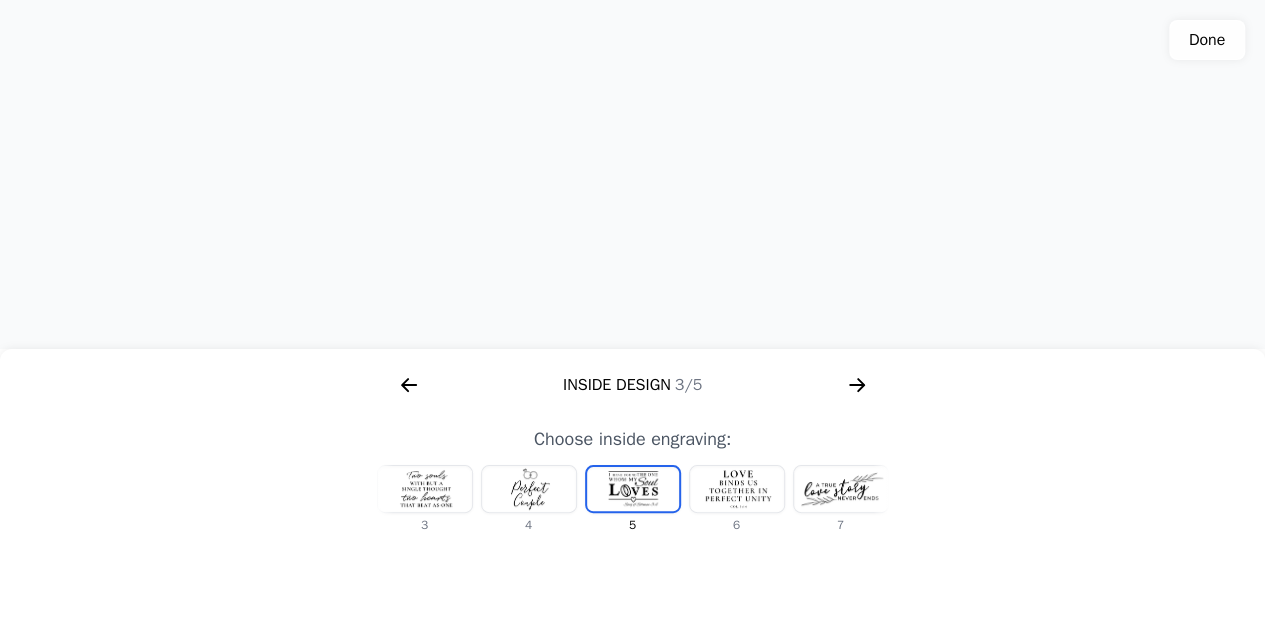 click at bounding box center (632, 175) 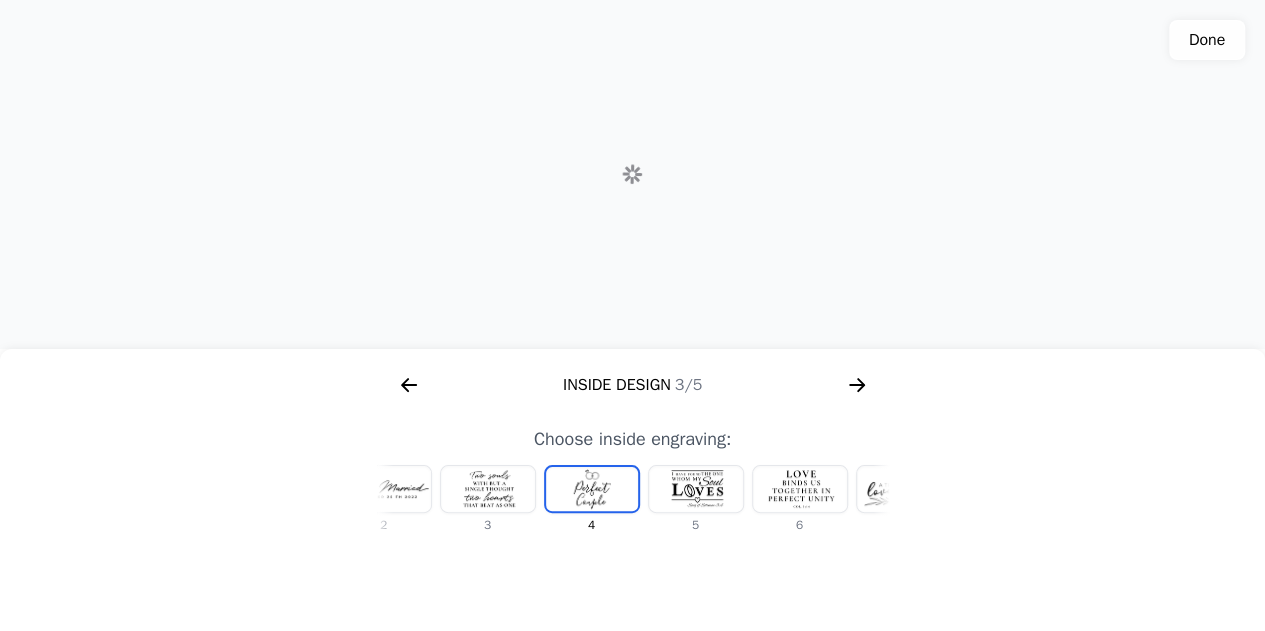 scroll, scrollTop: 0, scrollLeft: 128, axis: horizontal 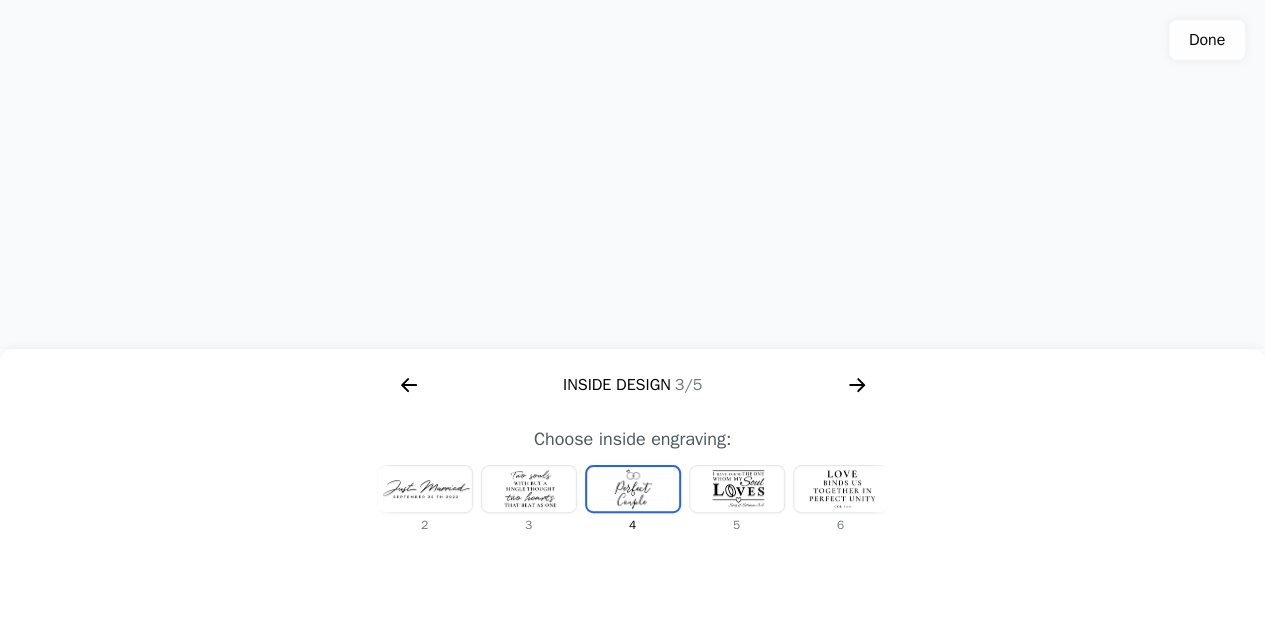 click at bounding box center (737, 489) 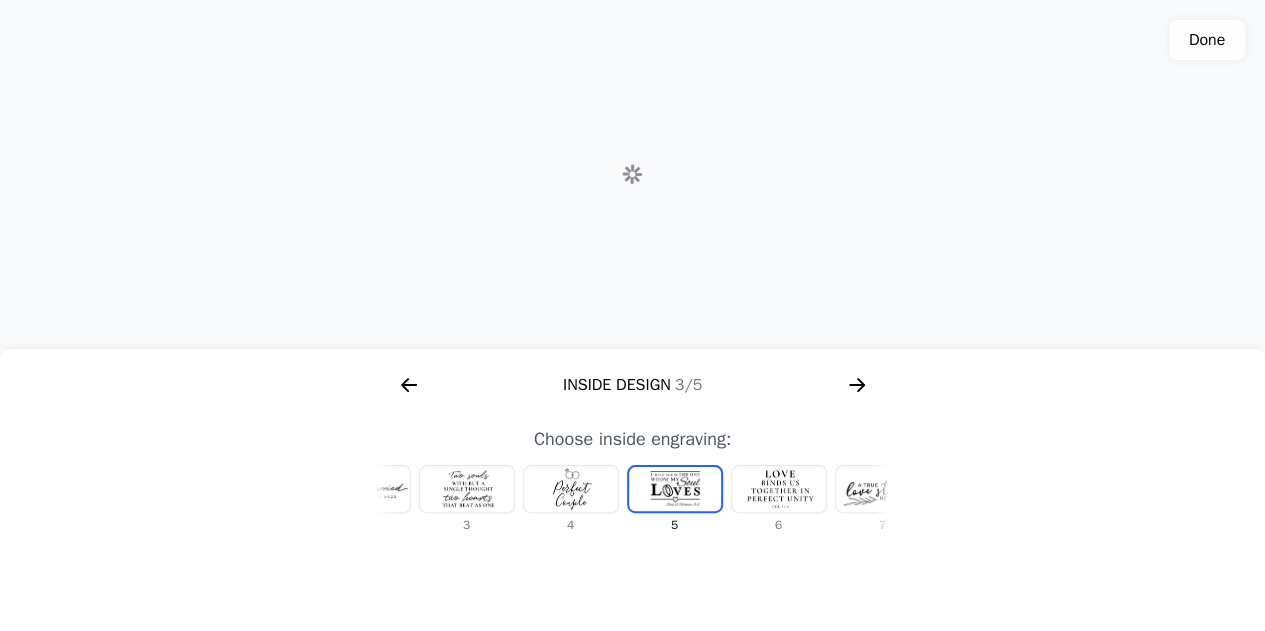 scroll, scrollTop: 0, scrollLeft: 232, axis: horizontal 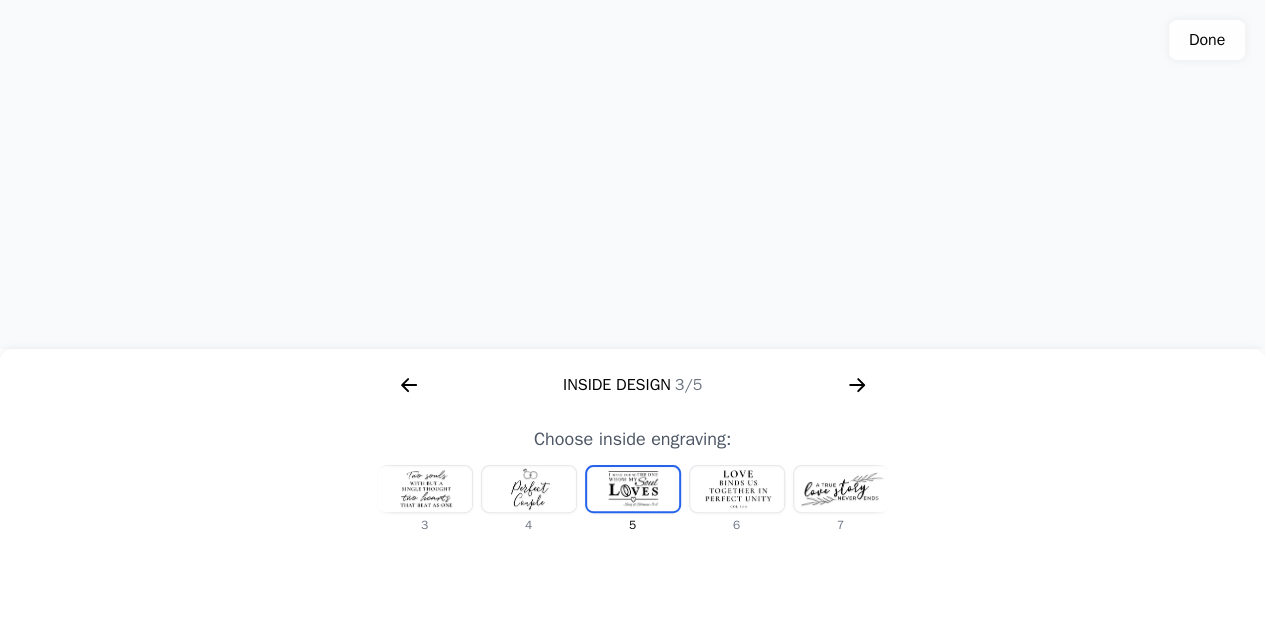 click at bounding box center (529, 489) 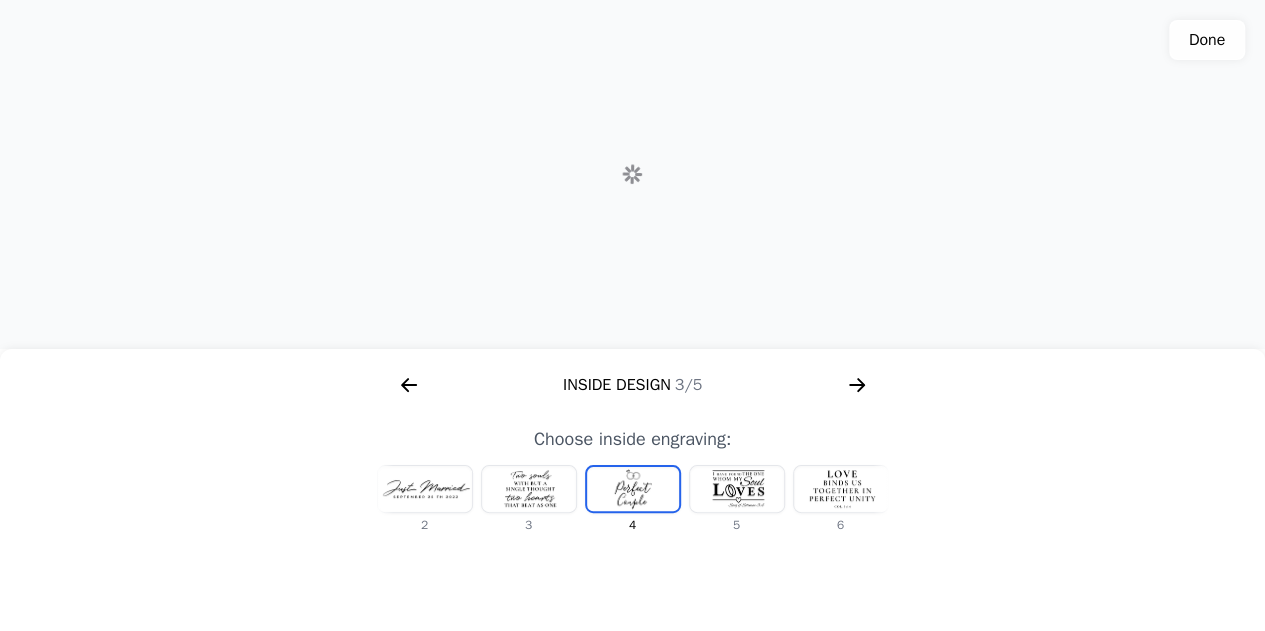 click at bounding box center [529, 489] 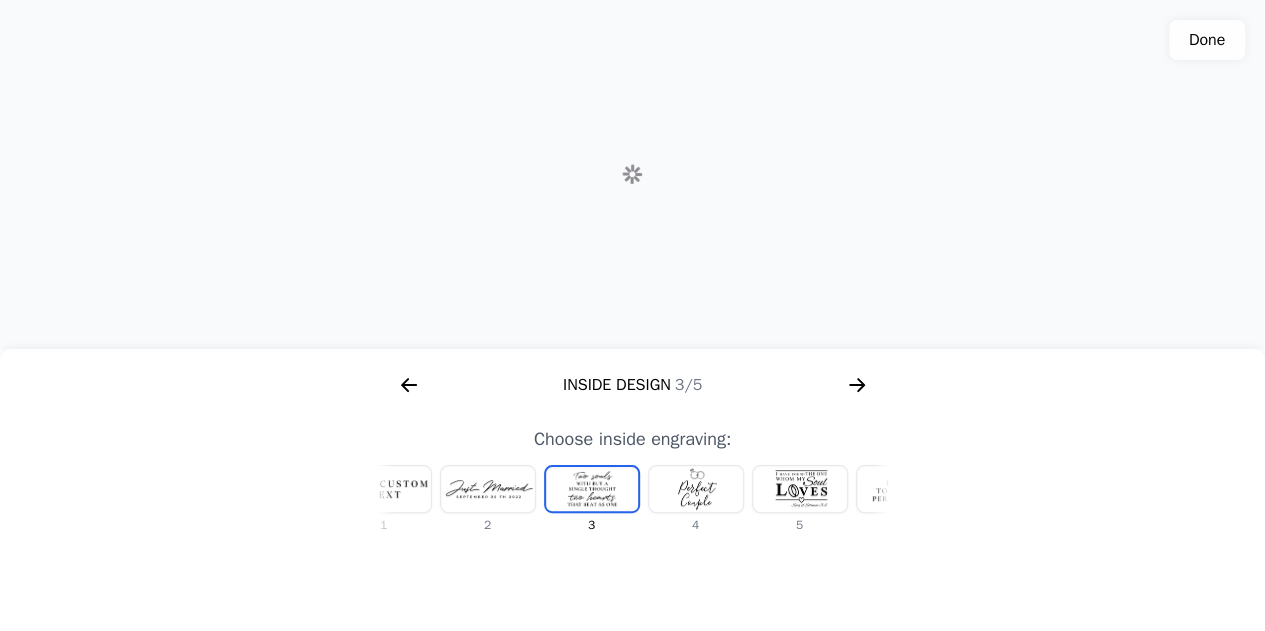 scroll, scrollTop: 0, scrollLeft: 24, axis: horizontal 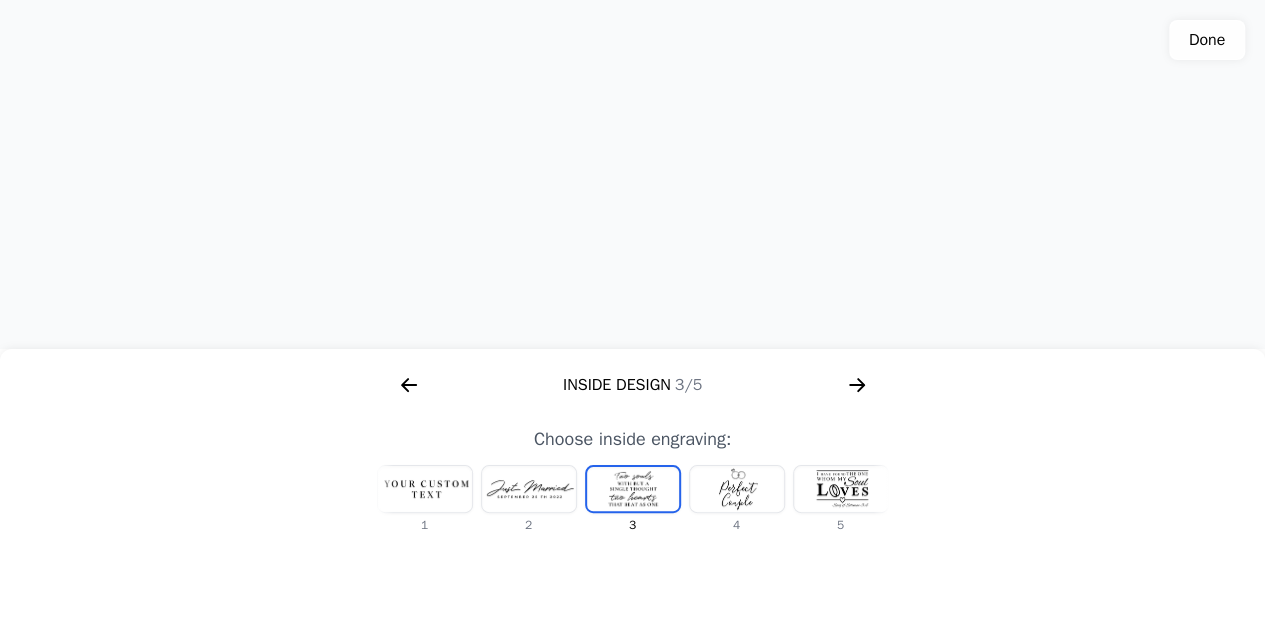click at bounding box center [529, 489] 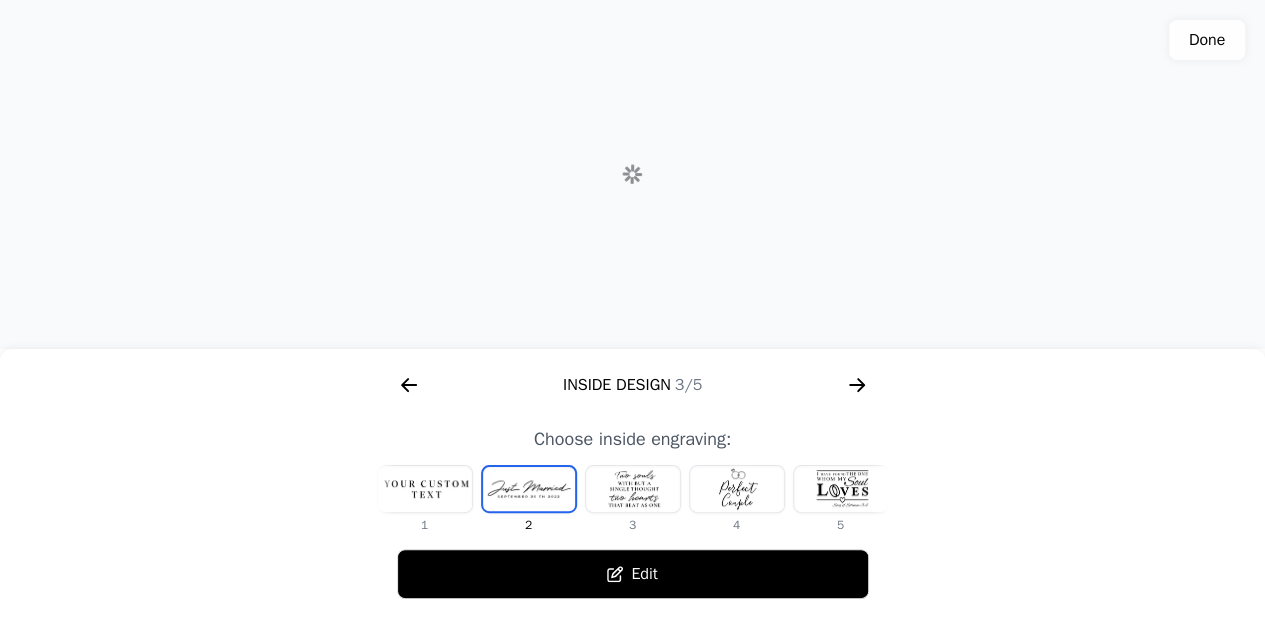 scroll, scrollTop: 0, scrollLeft: 0, axis: both 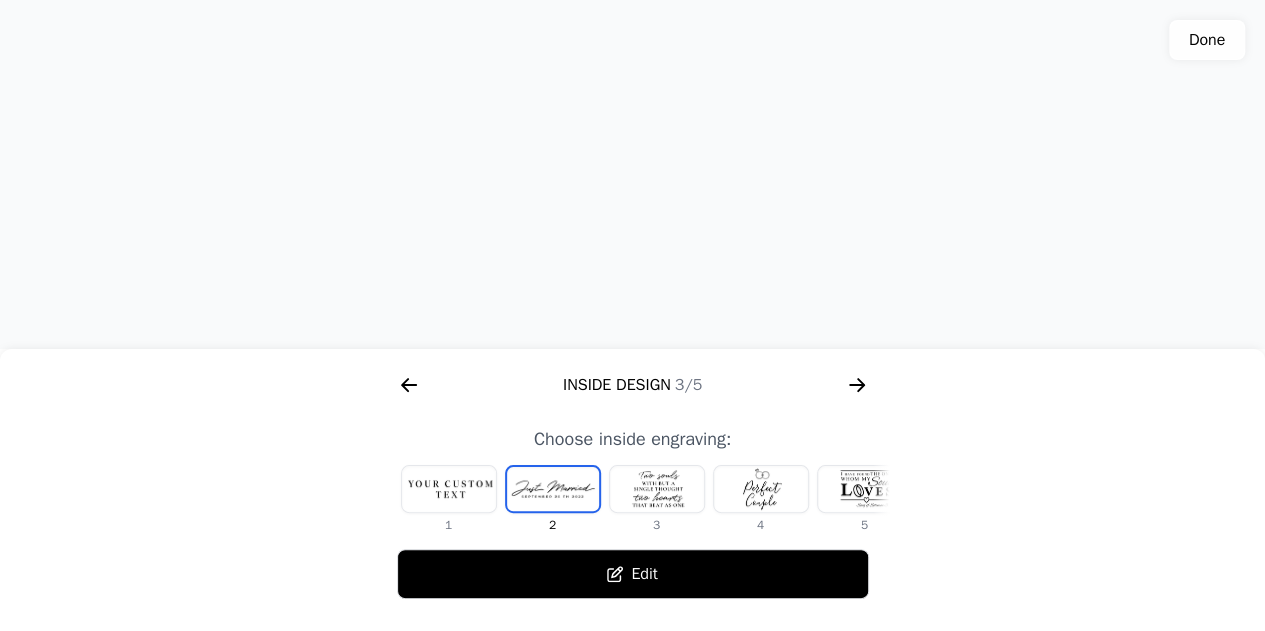 click 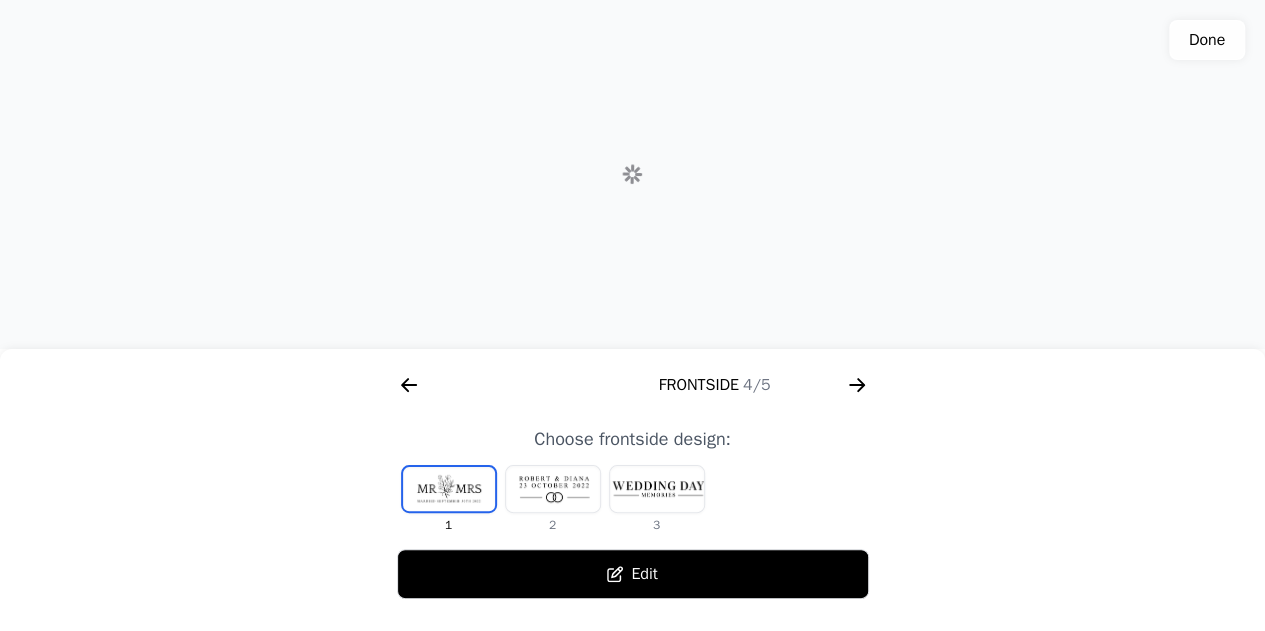 scroll, scrollTop: 0, scrollLeft: 1792, axis: horizontal 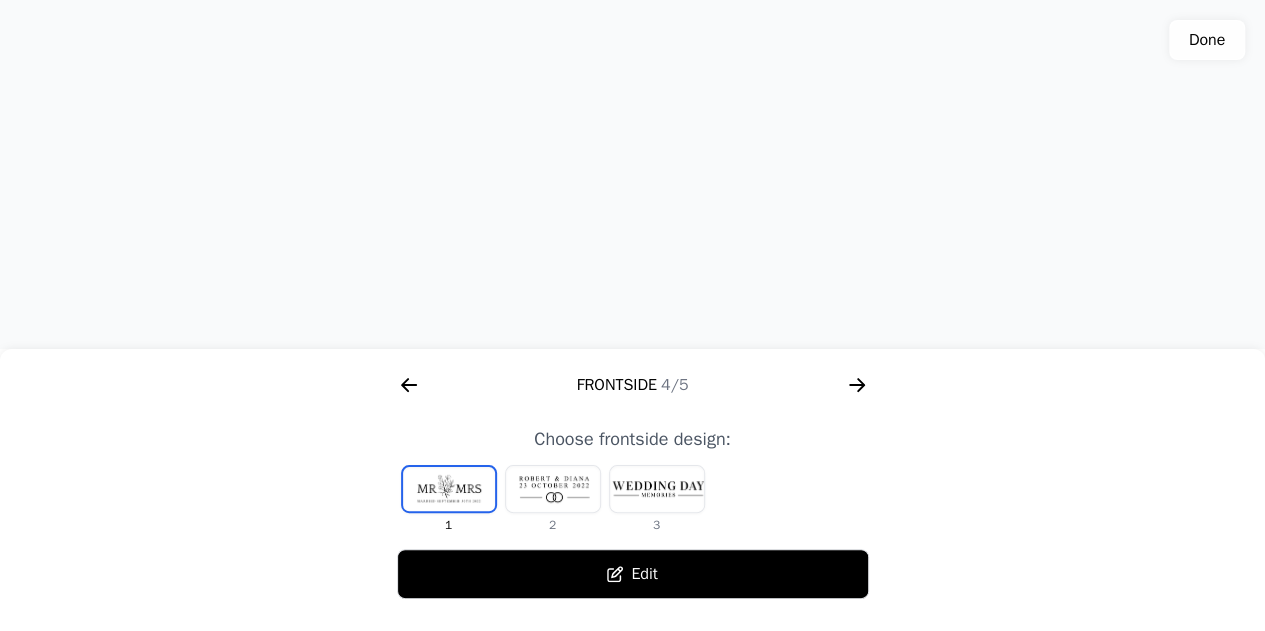 click at bounding box center (553, 489) 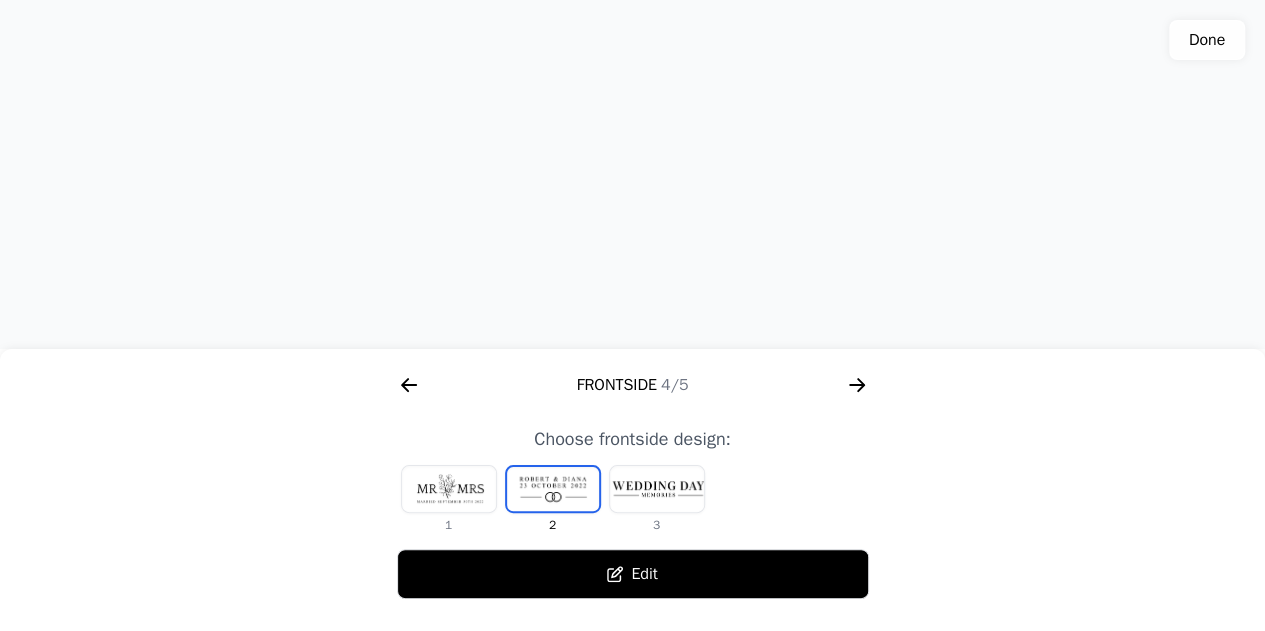 click 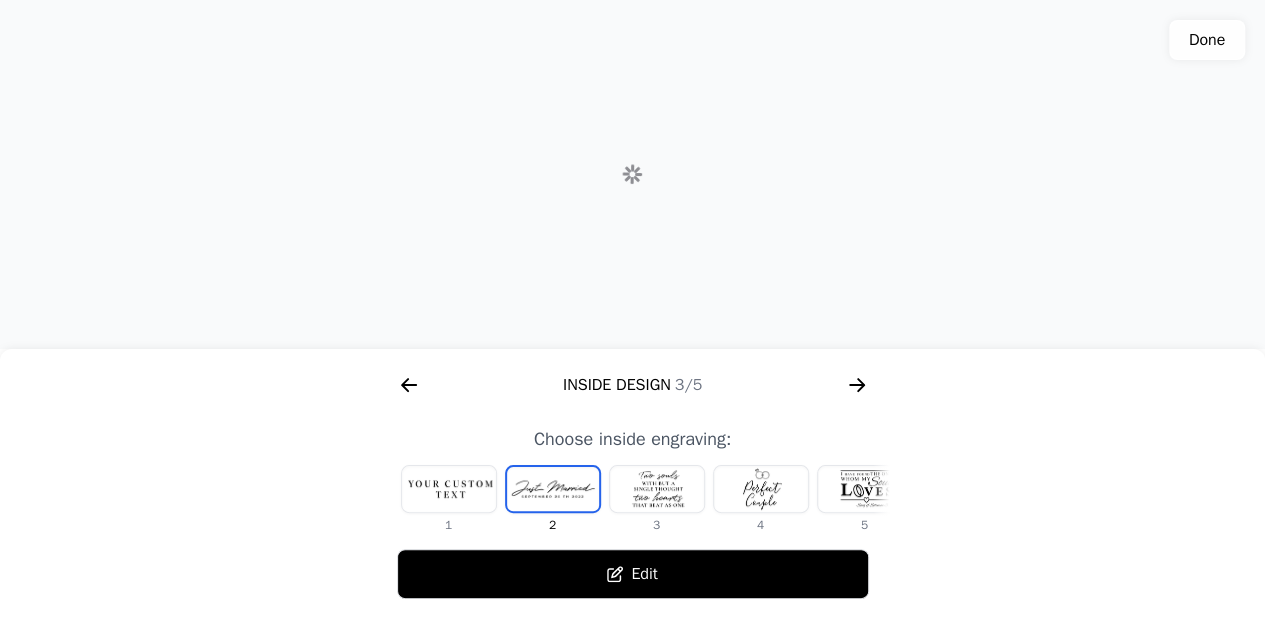 scroll, scrollTop: 0, scrollLeft: 1280, axis: horizontal 